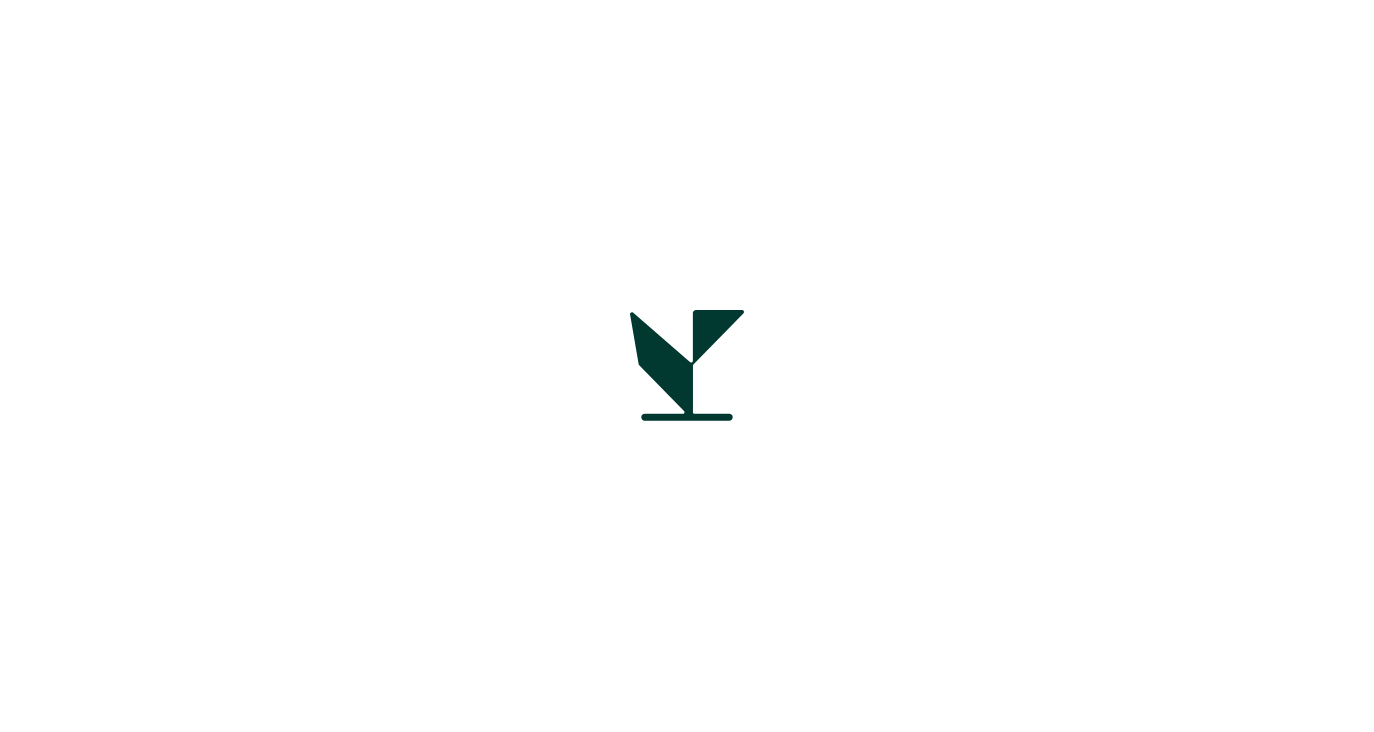 scroll, scrollTop: 0, scrollLeft: 0, axis: both 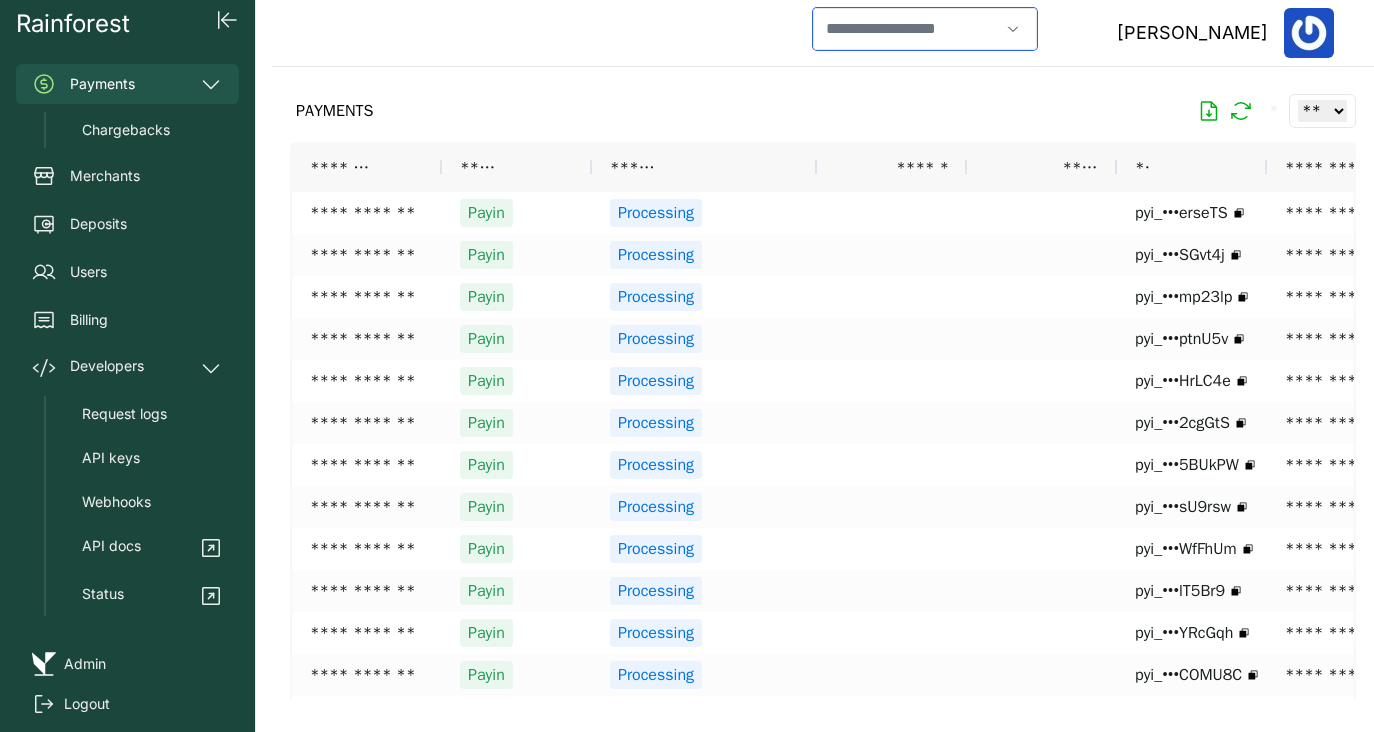 click at bounding box center [906, 29] 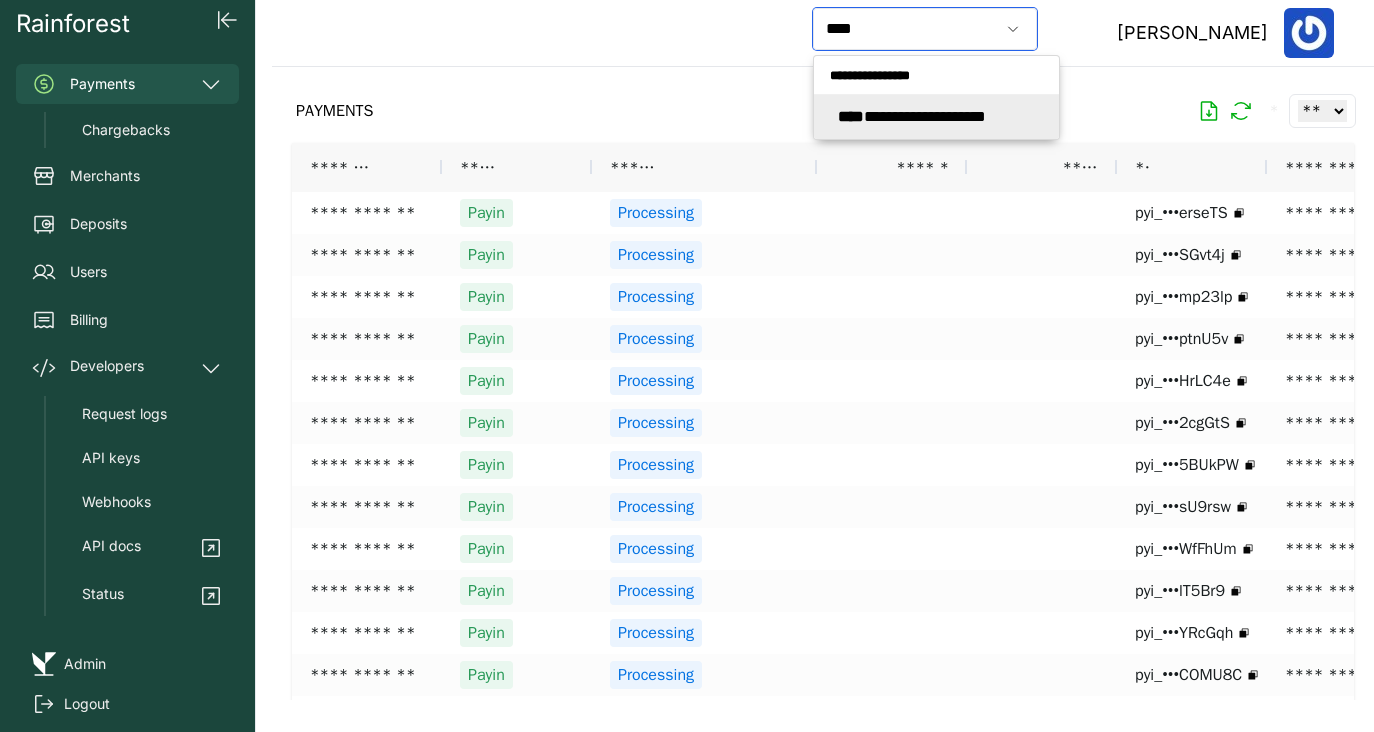 click on "**********" 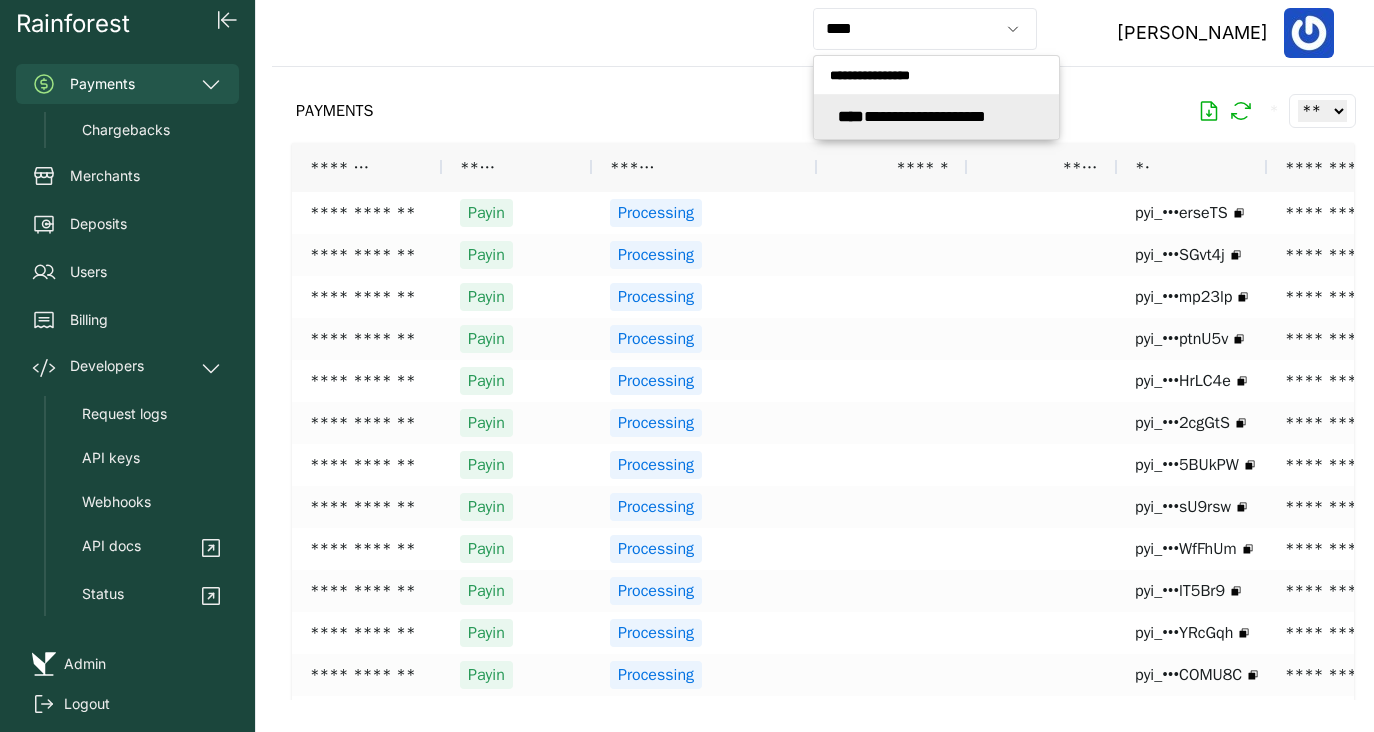 type on "**********" 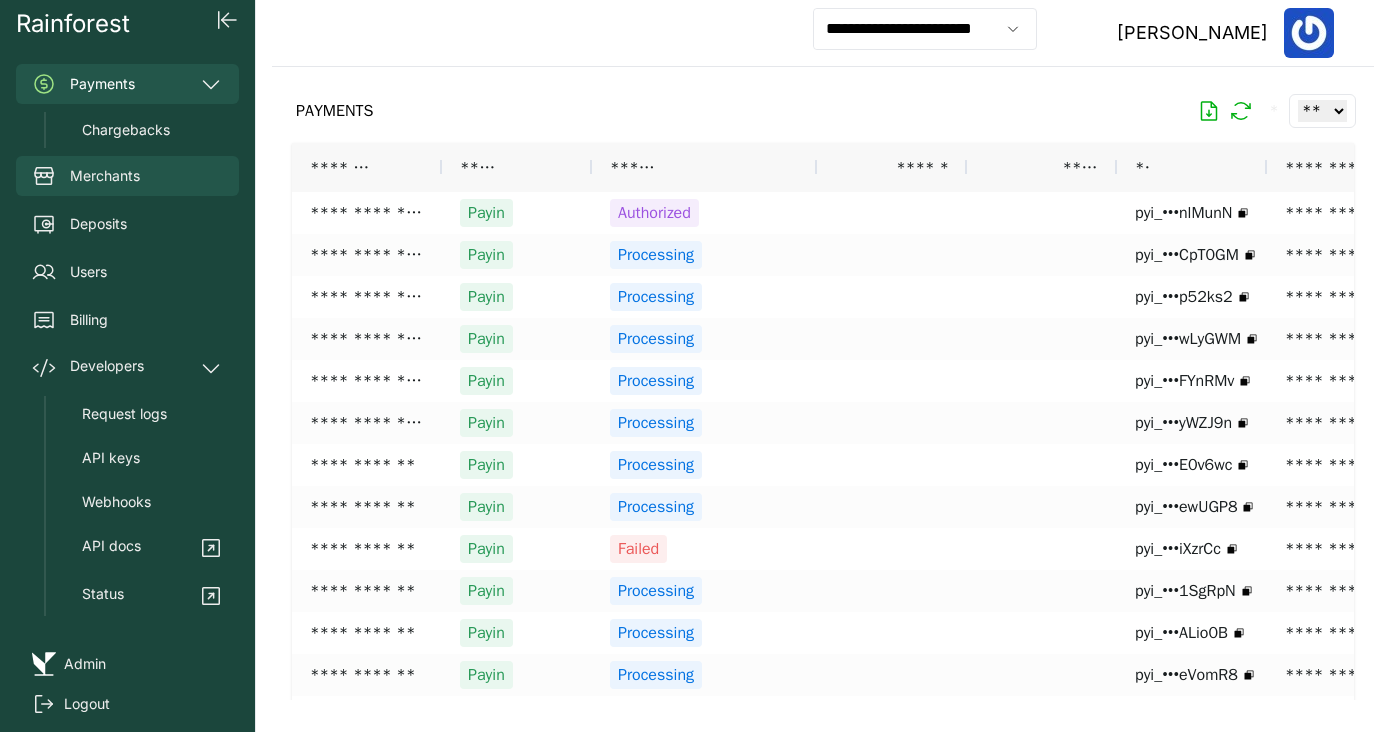 click on "Merchants" at bounding box center (127, 176) 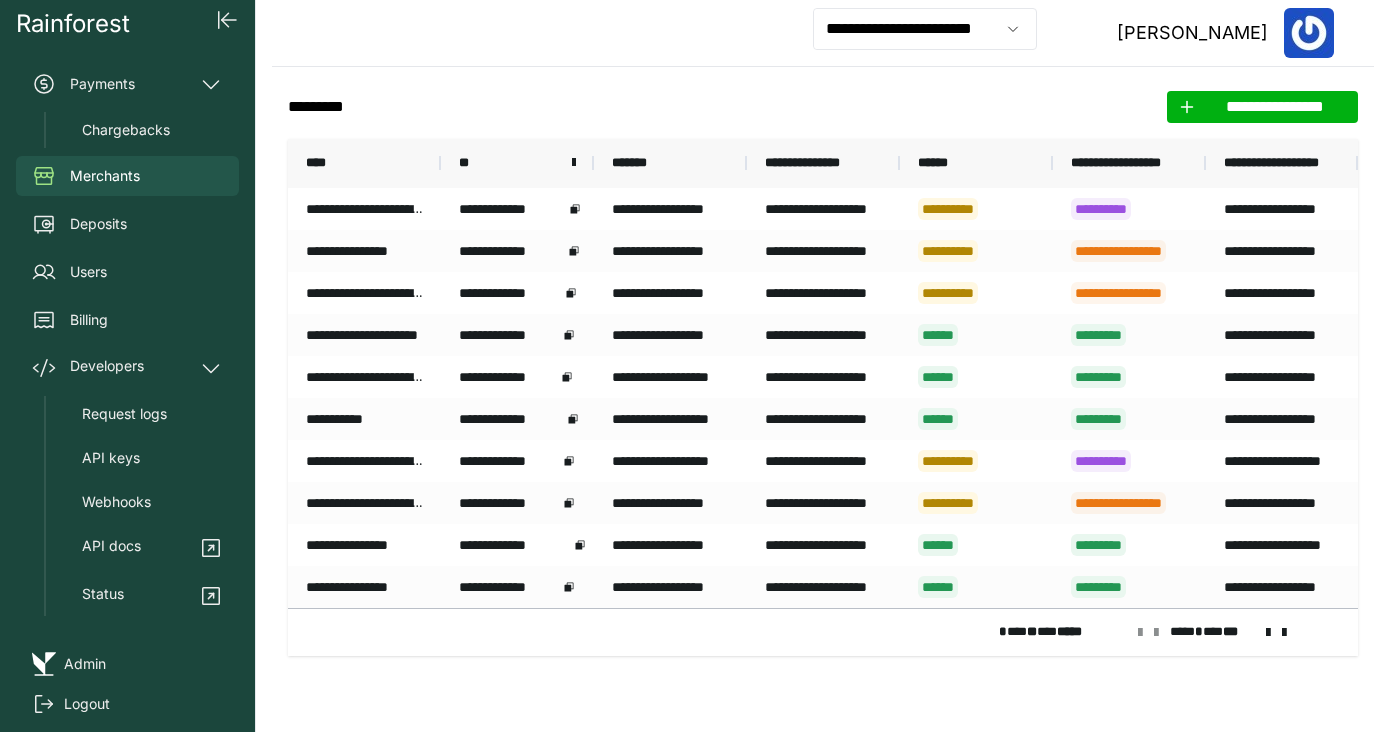 click on "**" at bounding box center (517, 163) 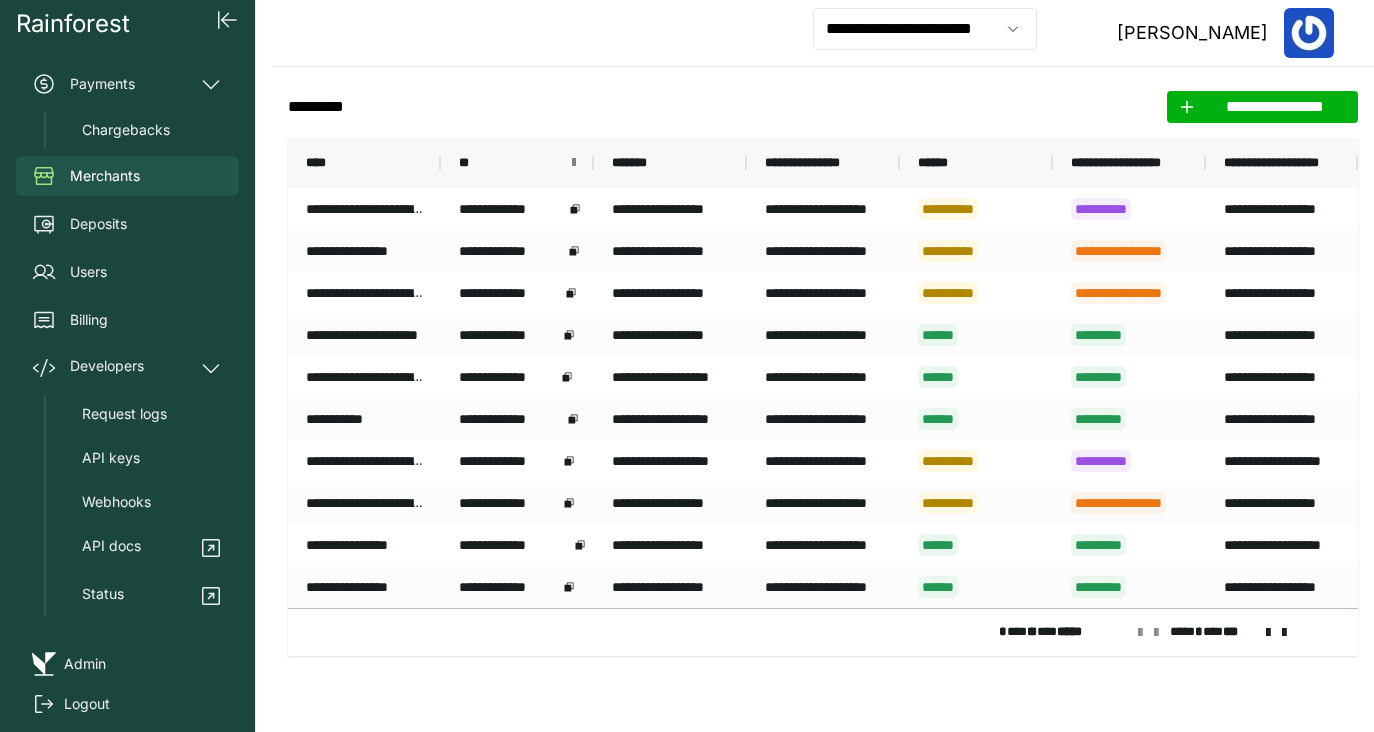 click at bounding box center [574, 163] 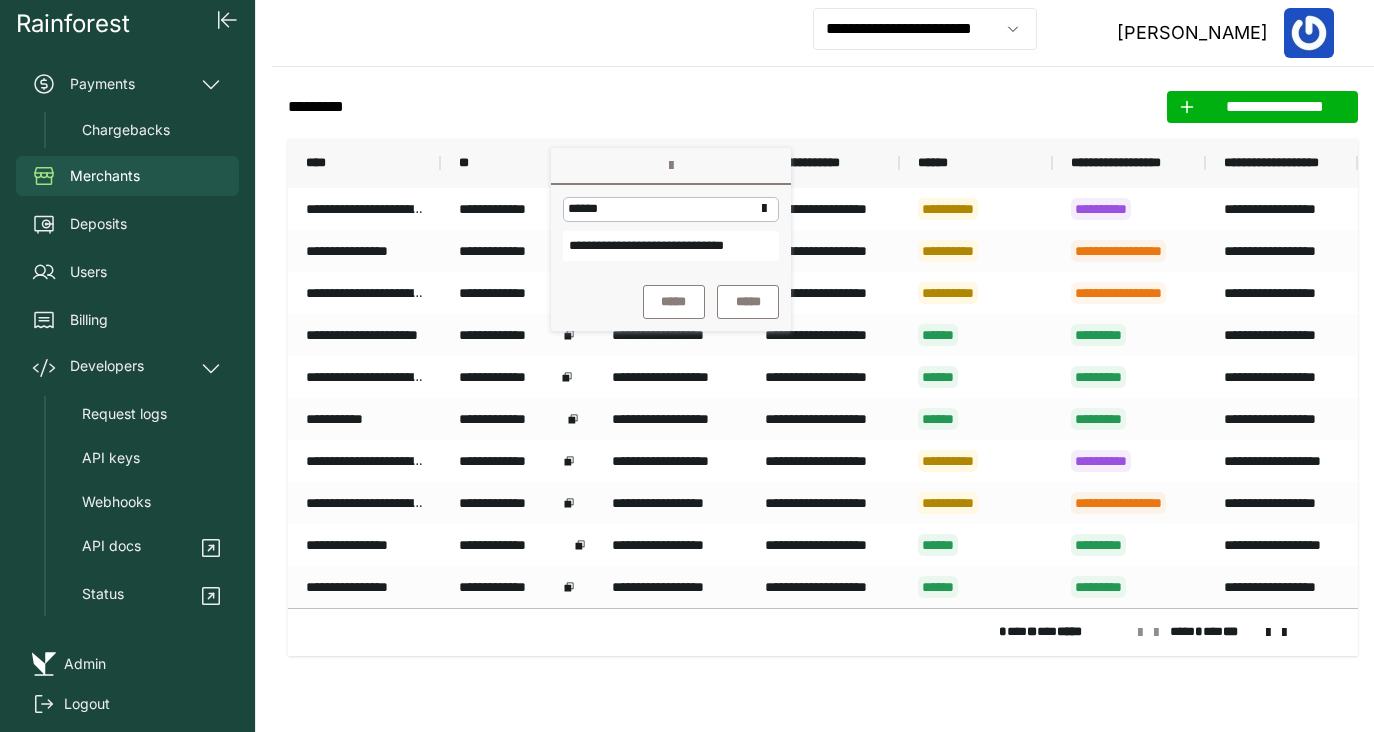 scroll, scrollTop: 0, scrollLeft: 51, axis: horizontal 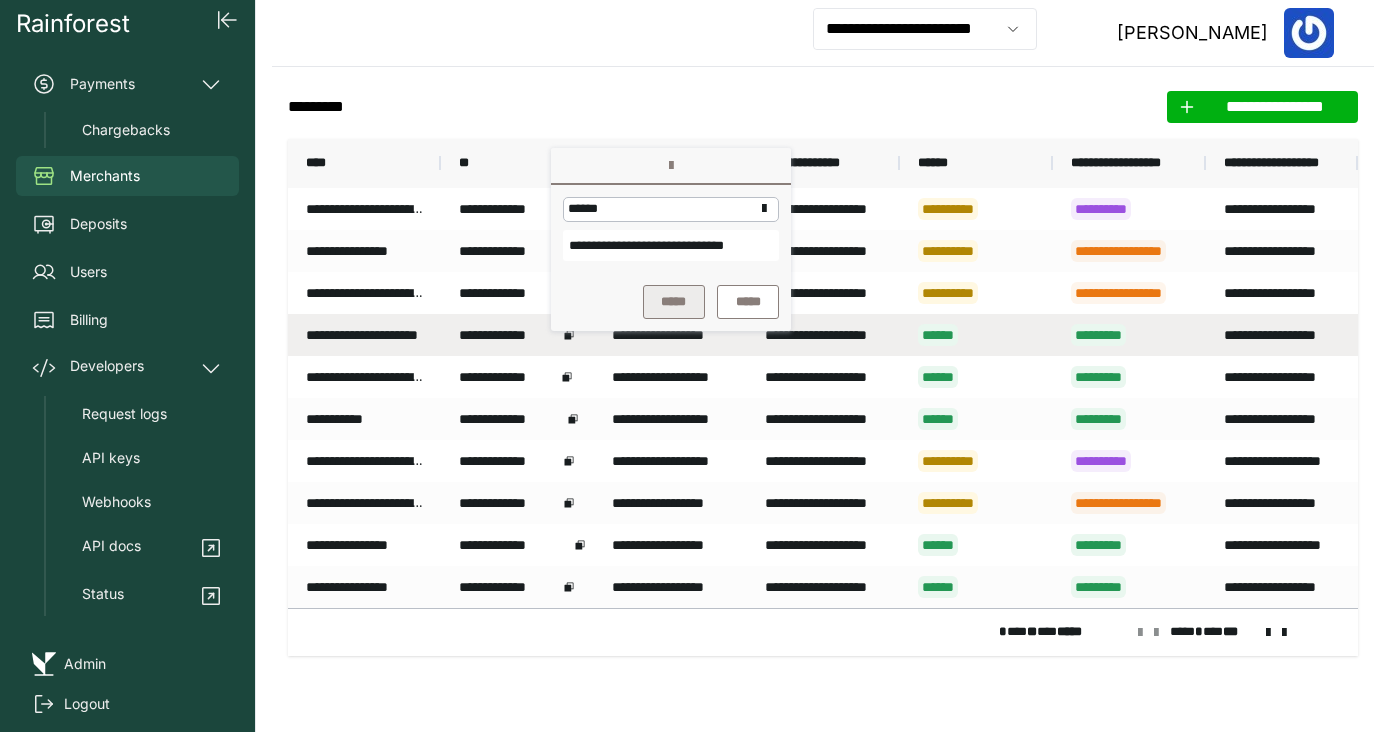 type on "**********" 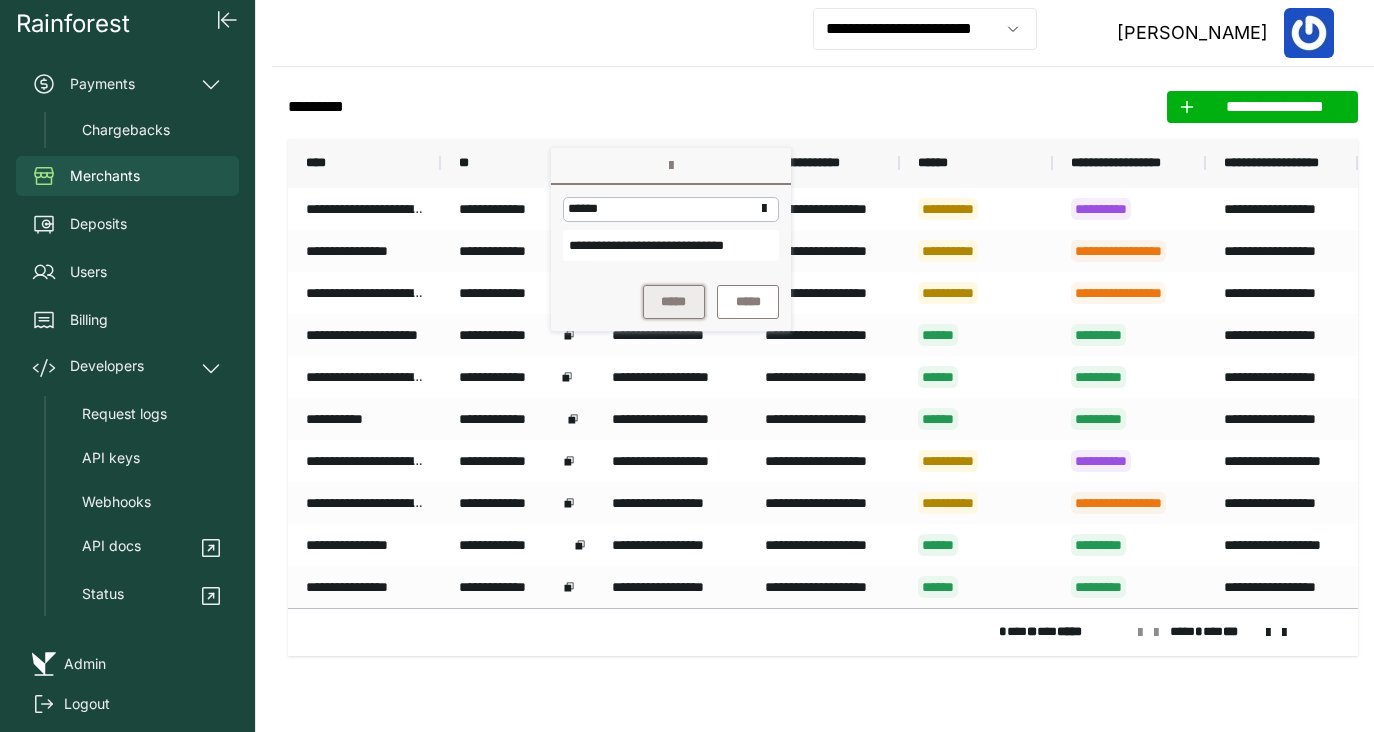 scroll, scrollTop: 0, scrollLeft: 0, axis: both 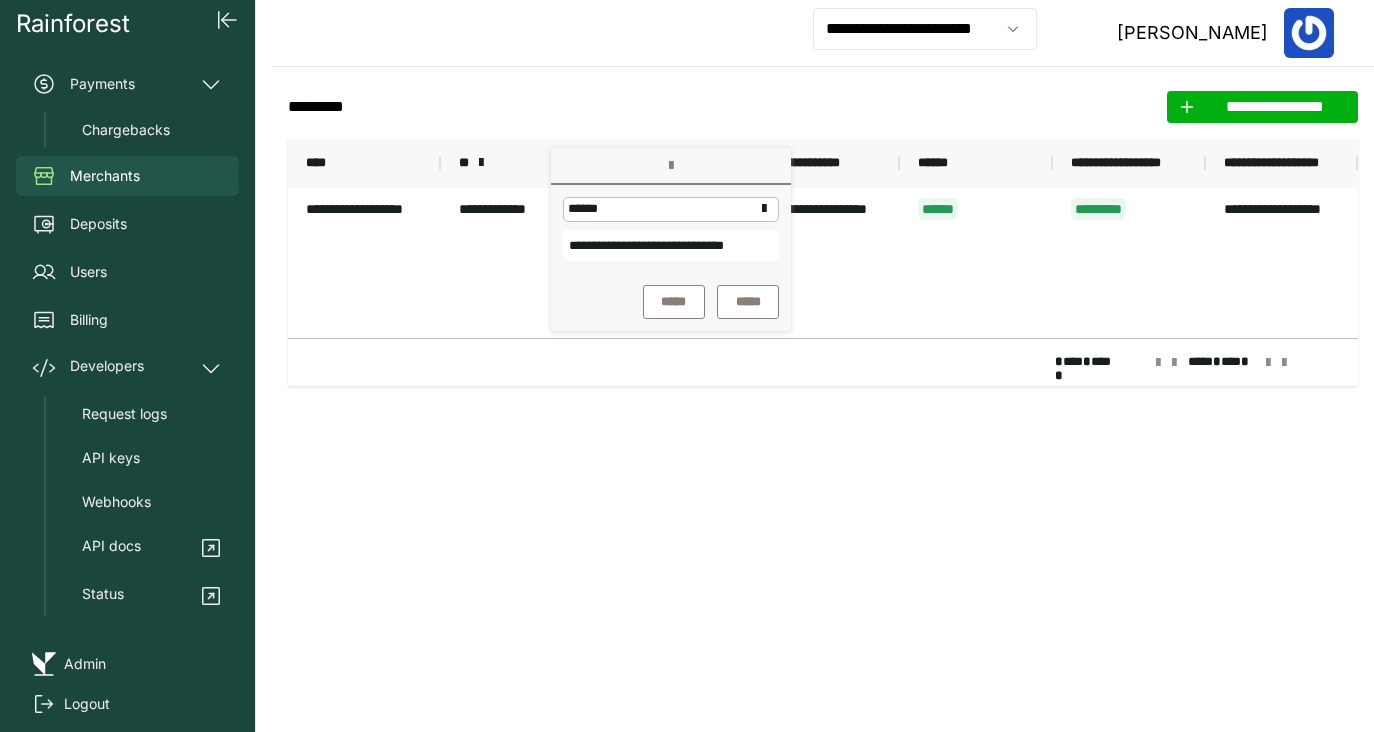 click on "**********" 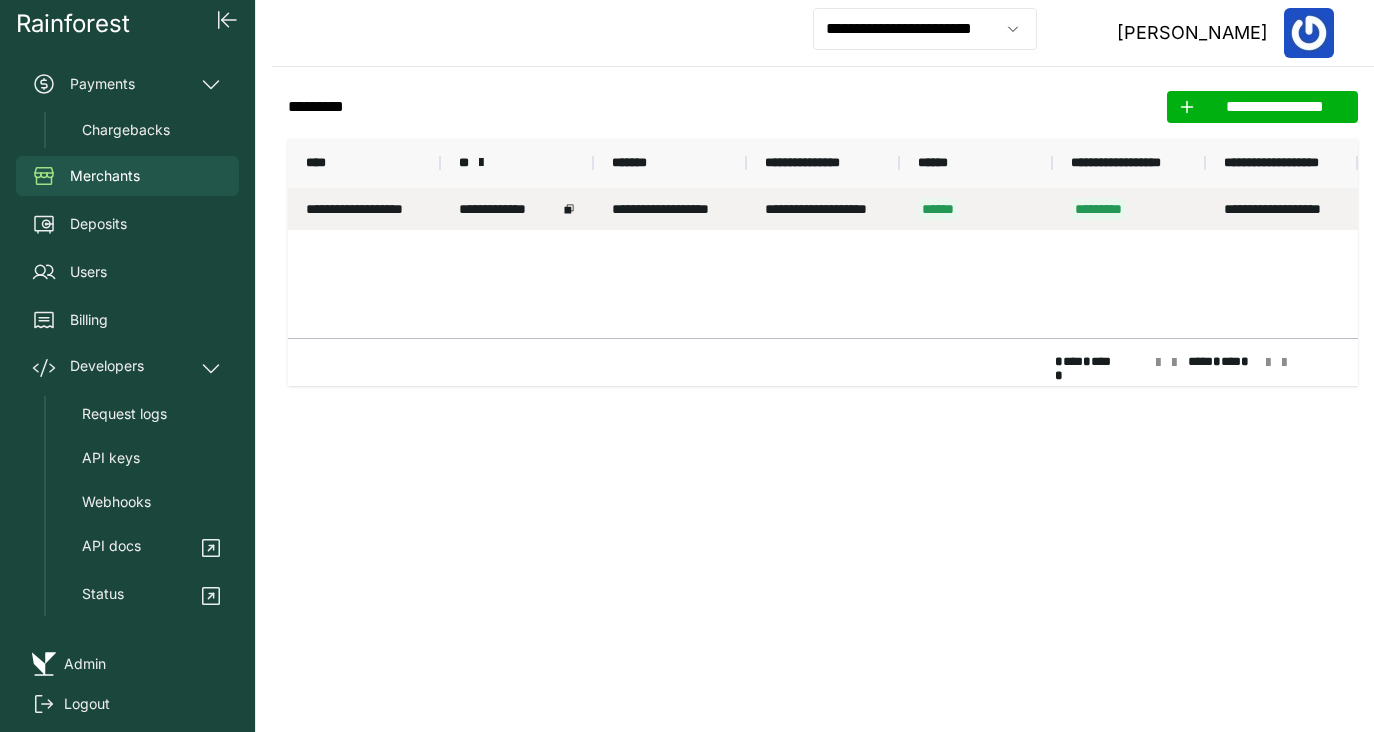 click on "**********" at bounding box center (364, 209) 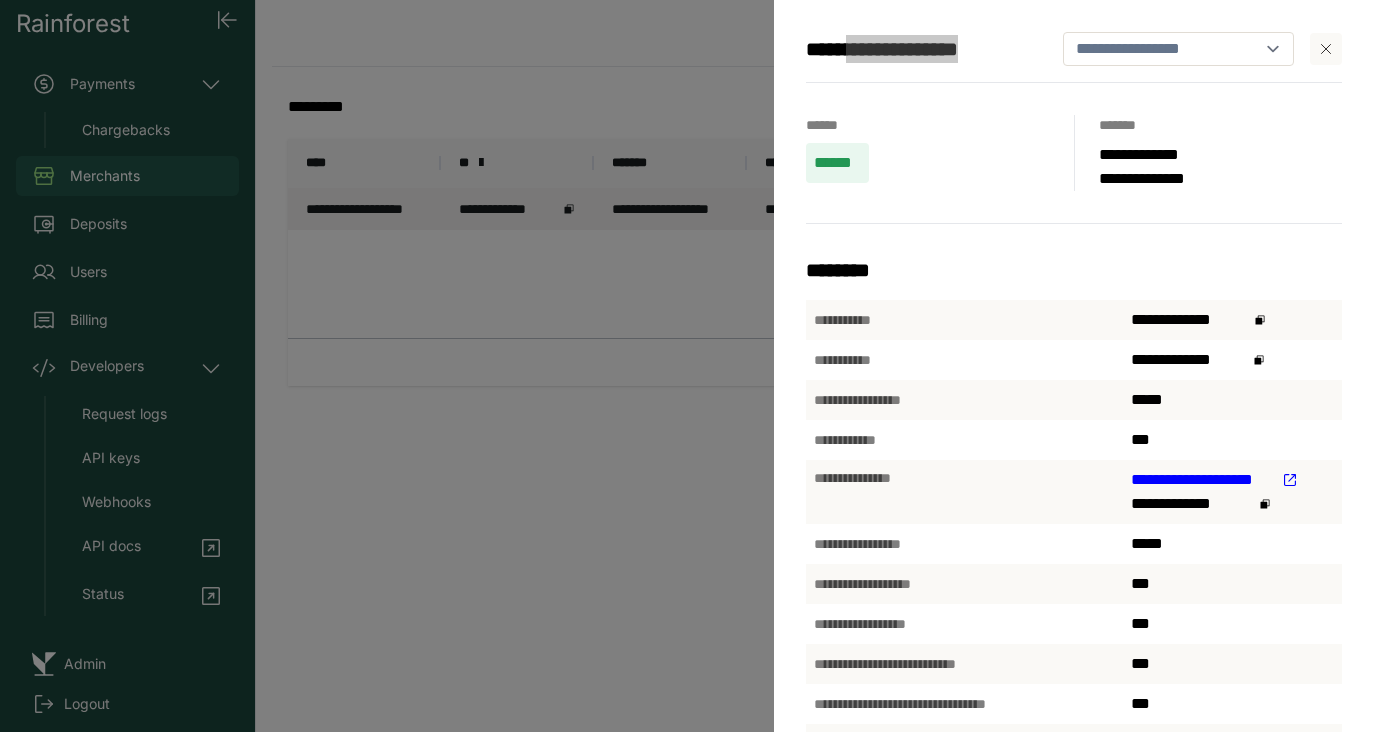 drag, startPoint x: 1009, startPoint y: 51, endPoint x: 852, endPoint y: 35, distance: 157.81319 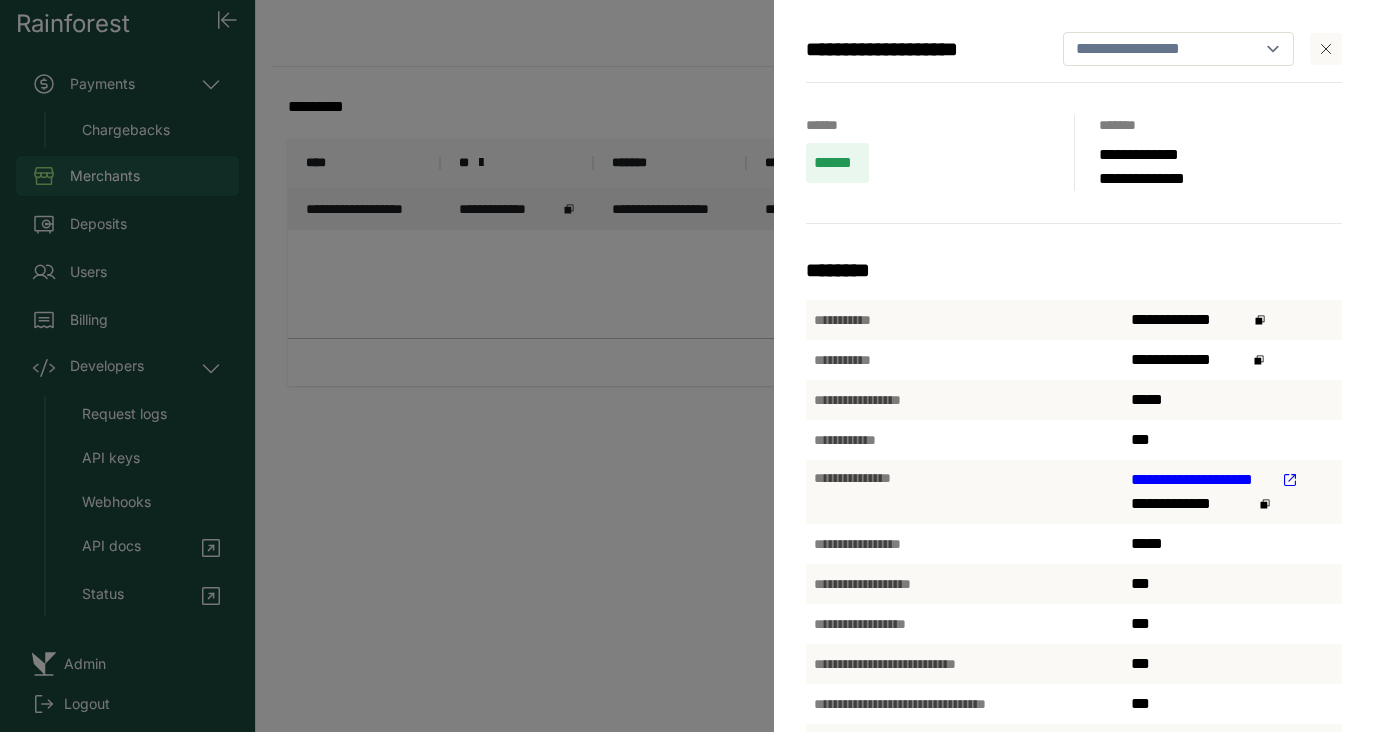 click on "**********" at bounding box center (1074, 366) 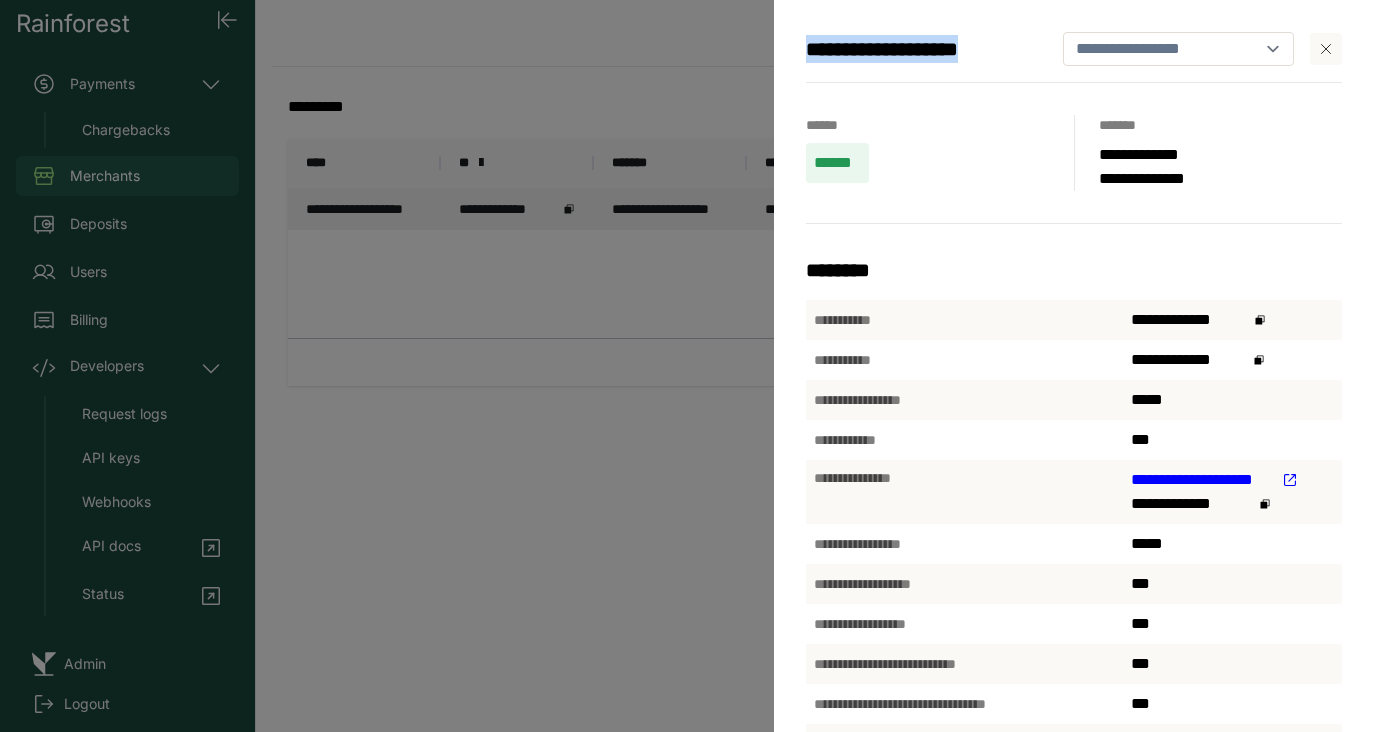 drag, startPoint x: 808, startPoint y: 51, endPoint x: 1006, endPoint y: 63, distance: 198.3633 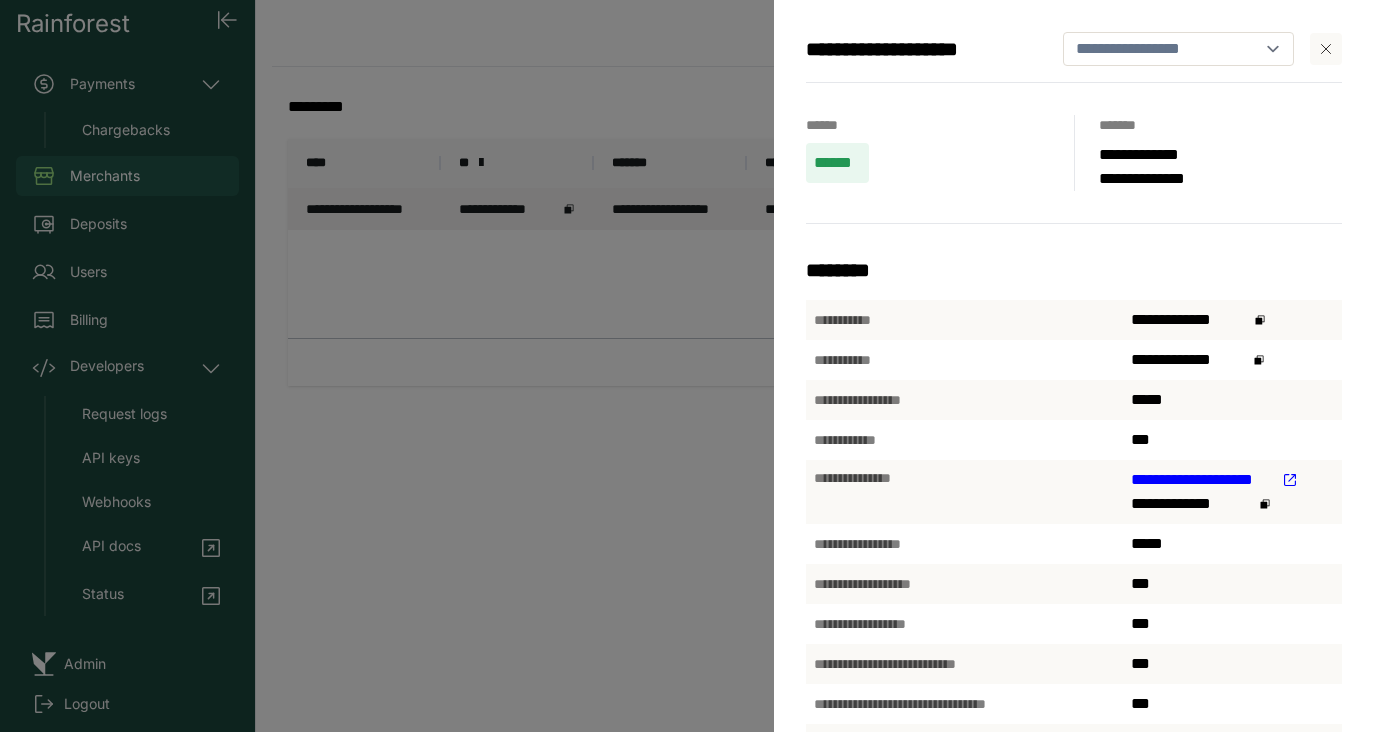 click on "**********" at bounding box center (687, 366) 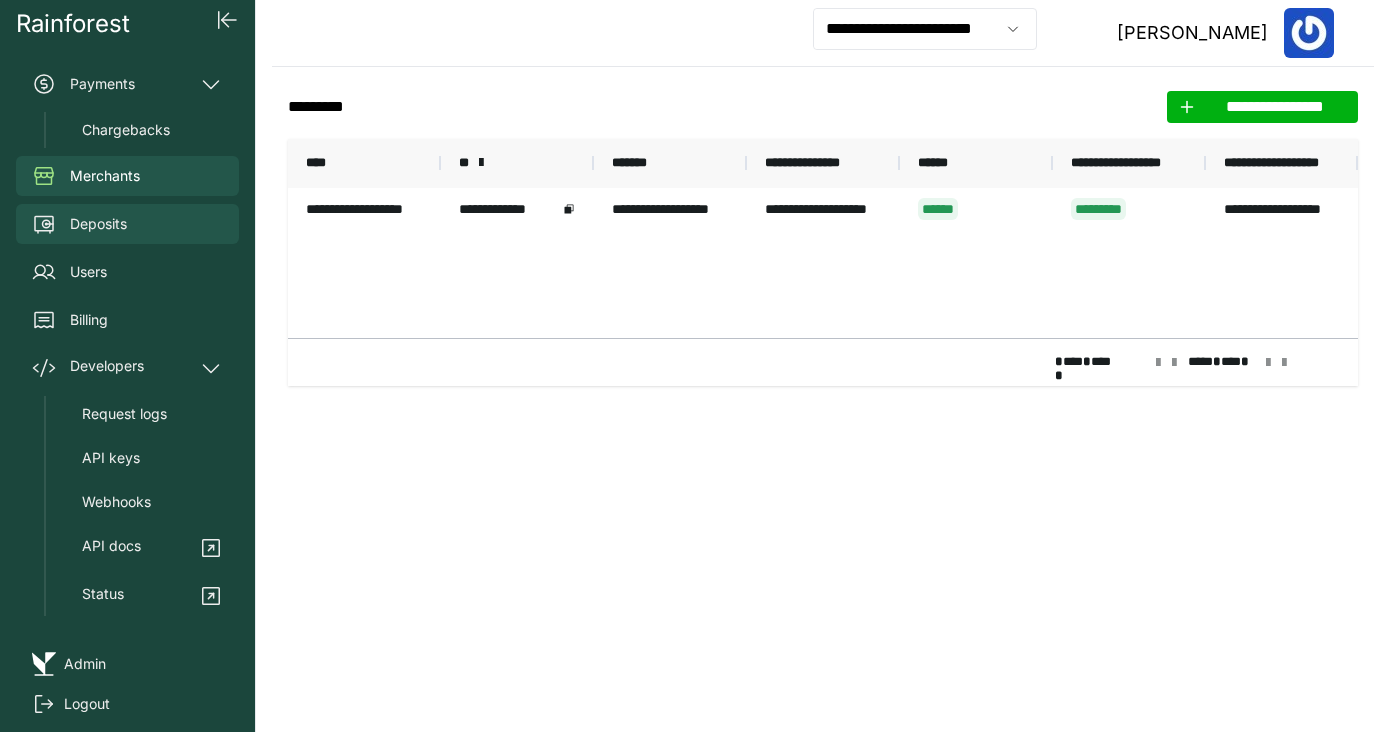 click on "Deposits" at bounding box center (98, 224) 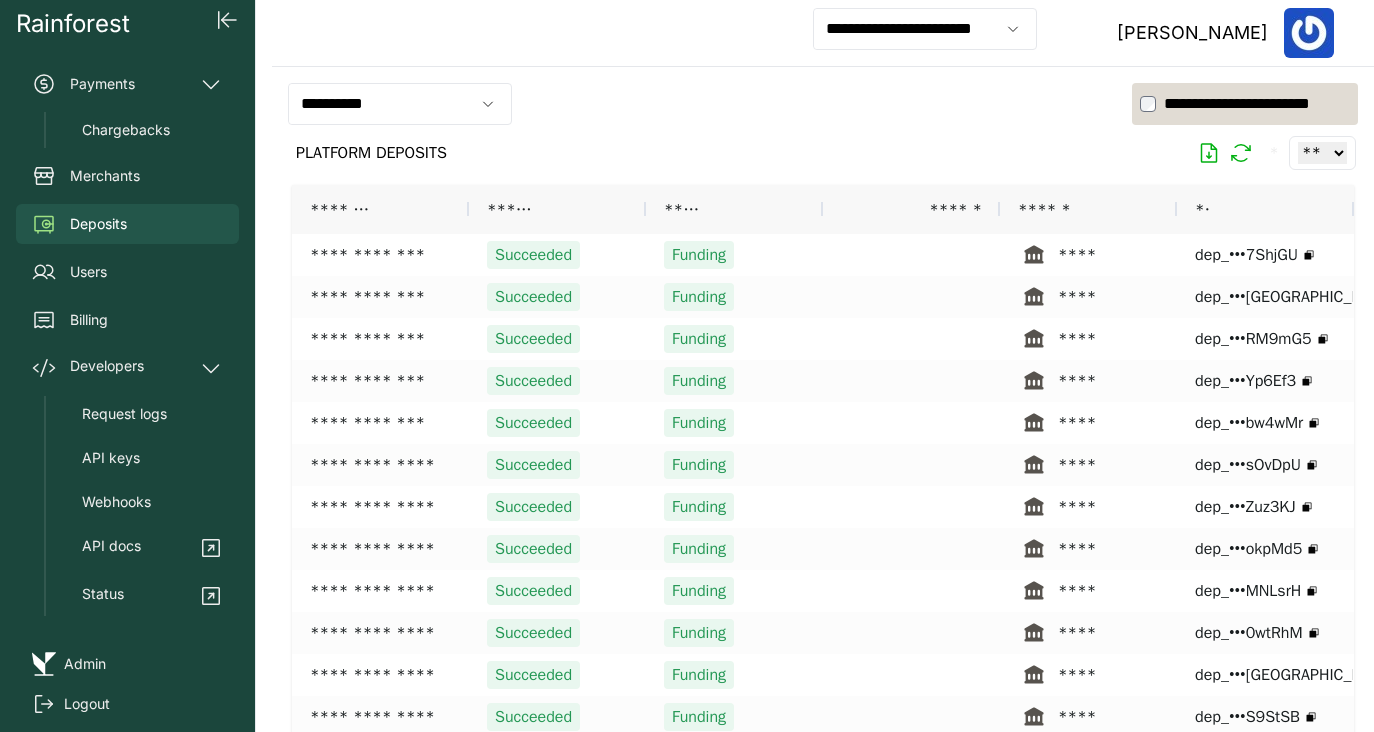 click on "**********" at bounding box center (823, 399) 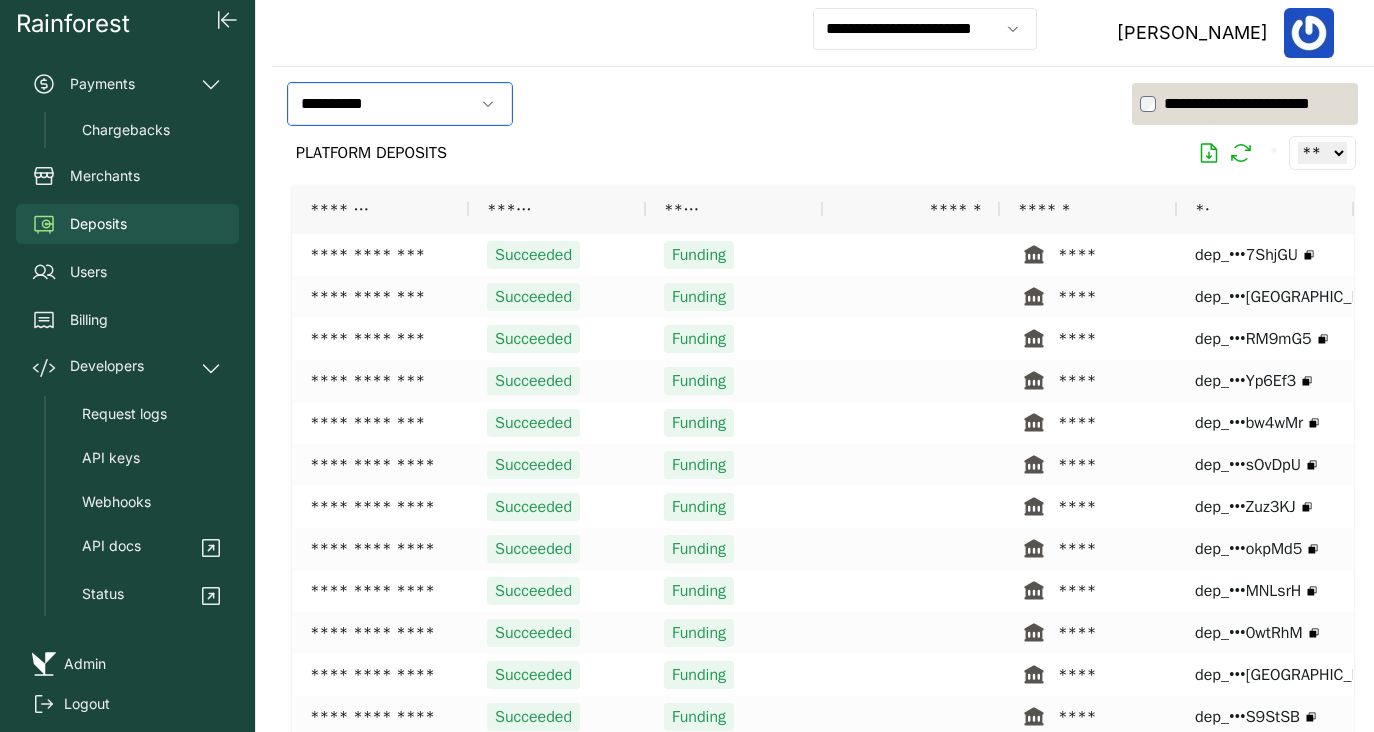 click on "**********" at bounding box center [381, 104] 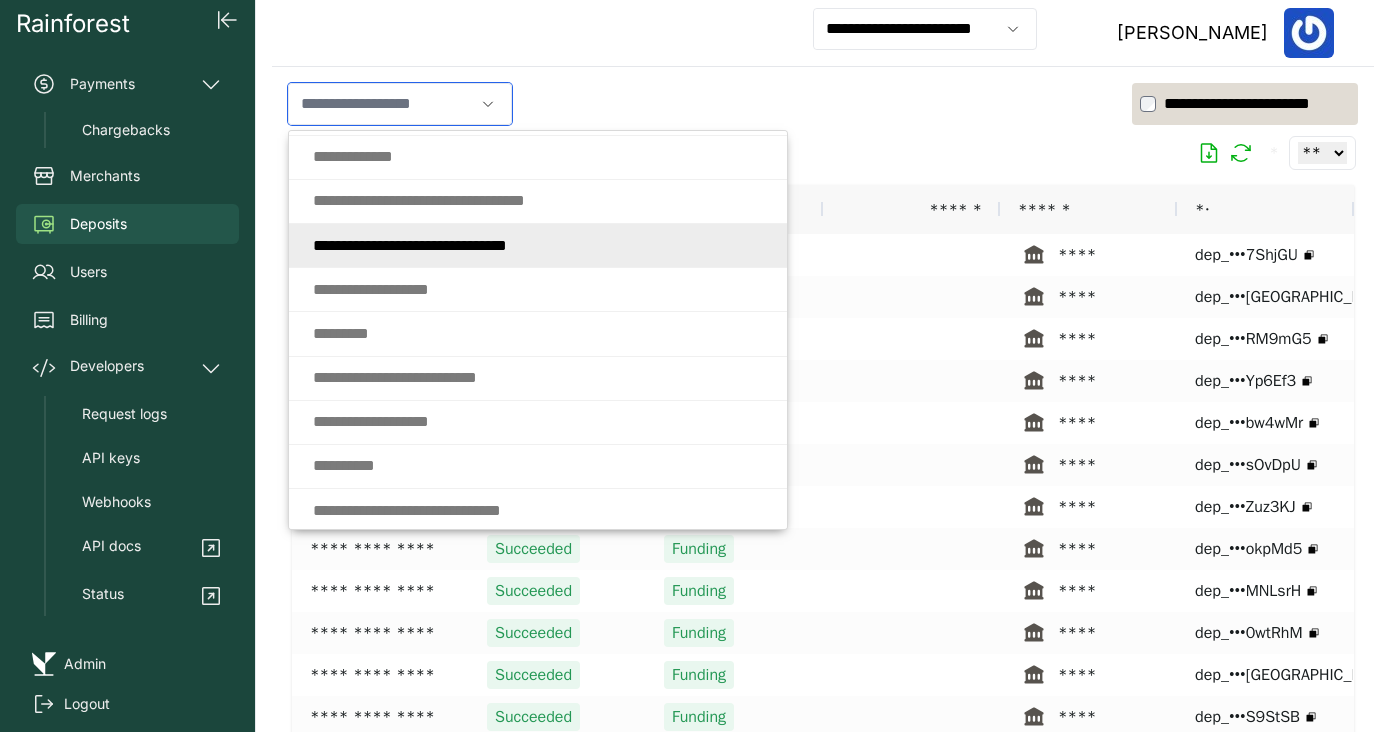 scroll, scrollTop: 15585, scrollLeft: 0, axis: vertical 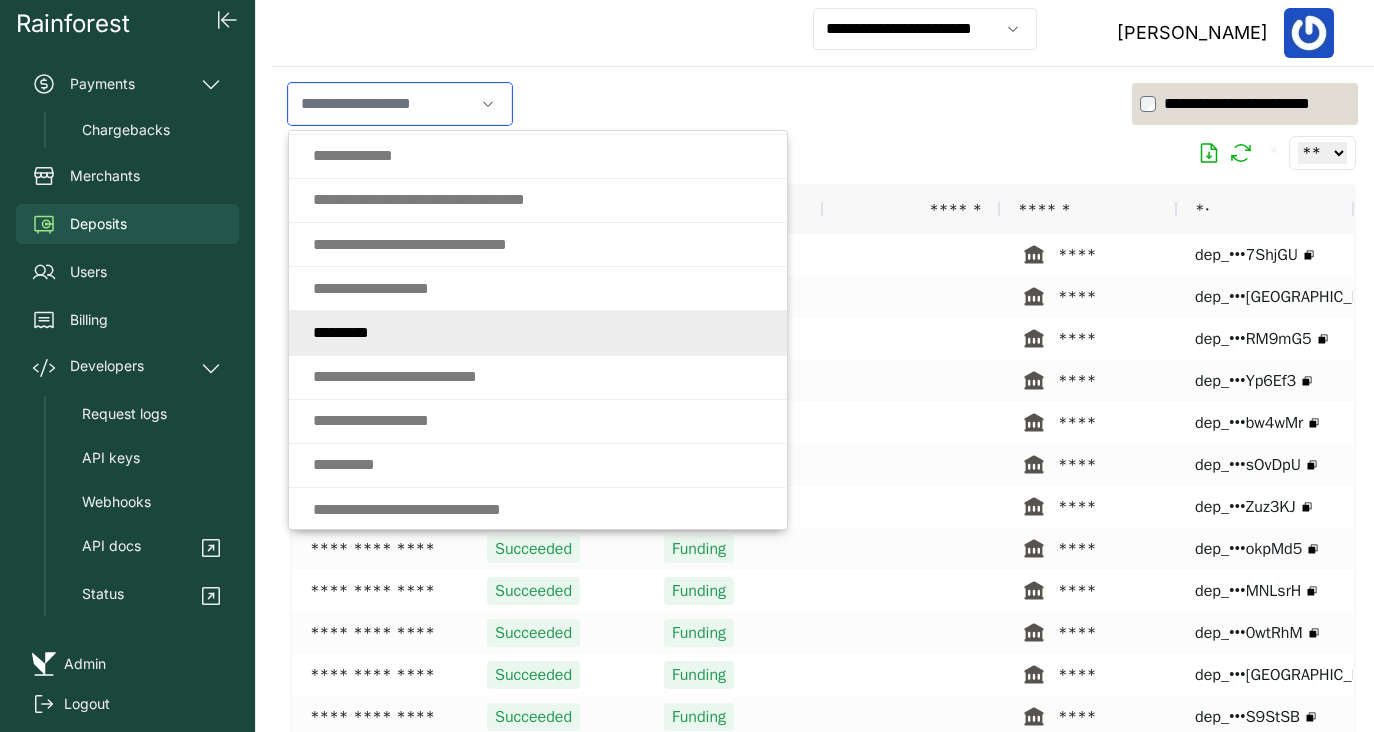 click on "* * * *   * * * *" 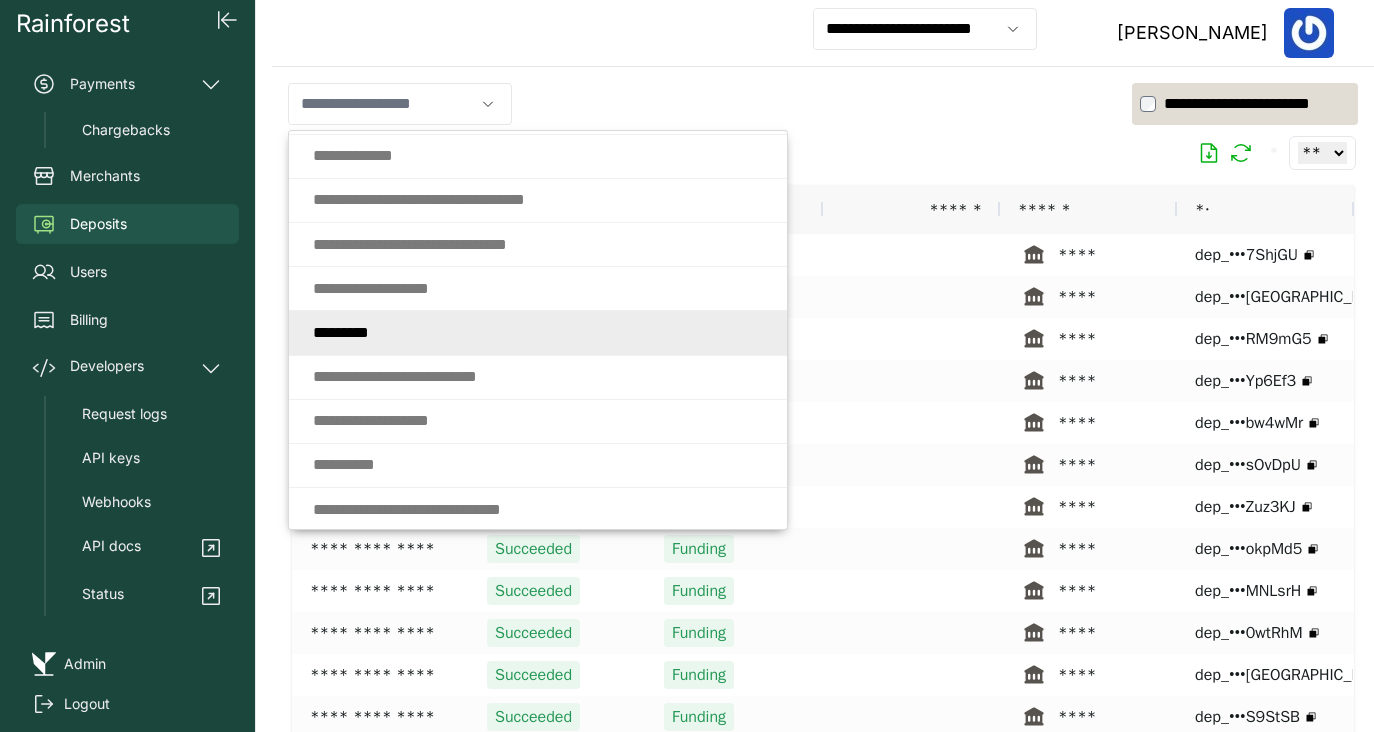 type on "*********" 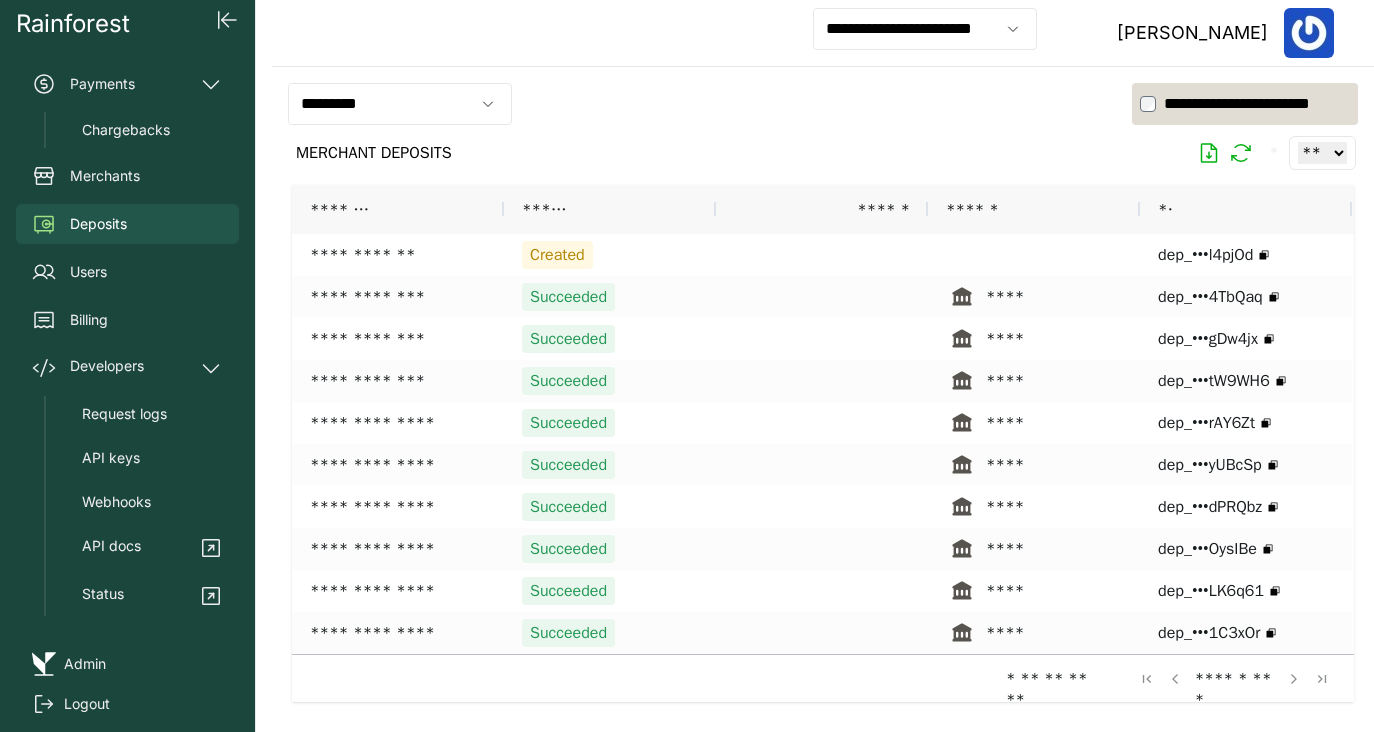 drag, startPoint x: 994, startPoint y: 2, endPoint x: 989, endPoint y: 12, distance: 11.18034 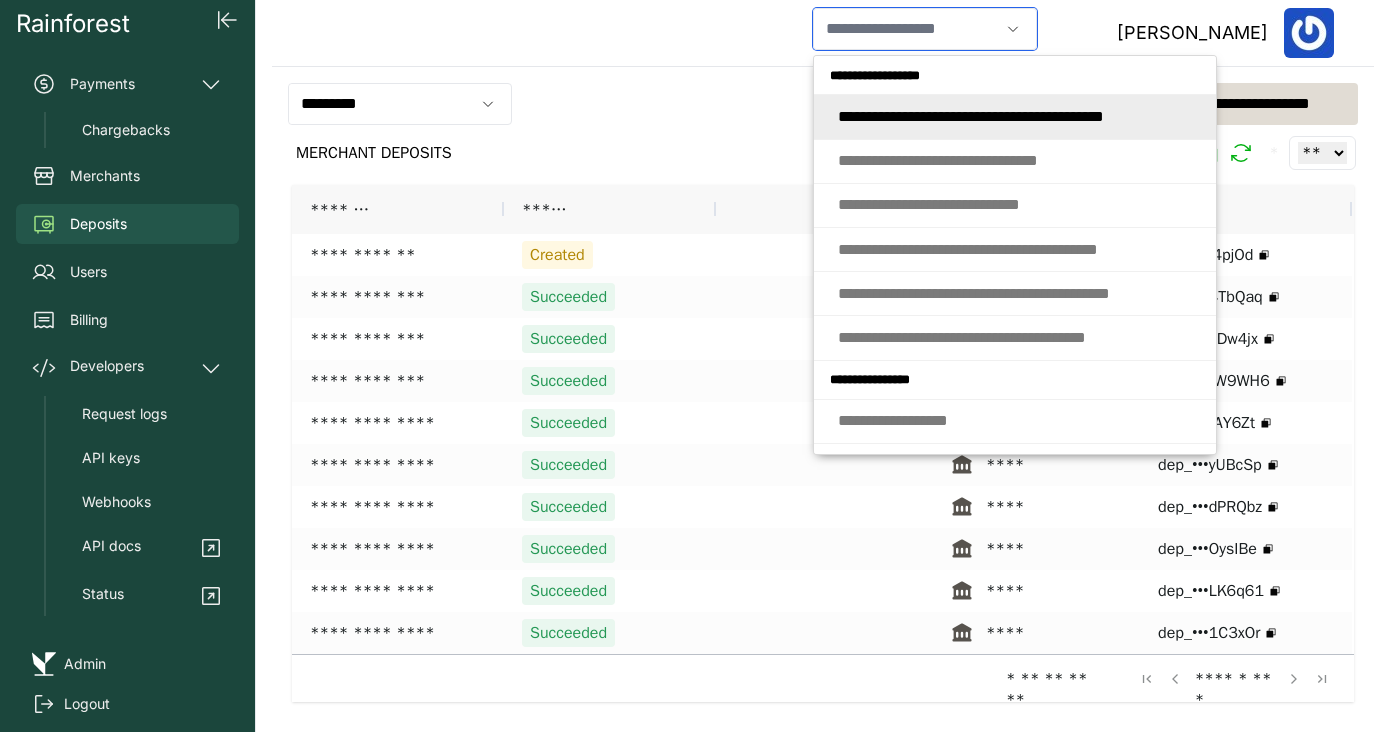 click at bounding box center [906, 29] 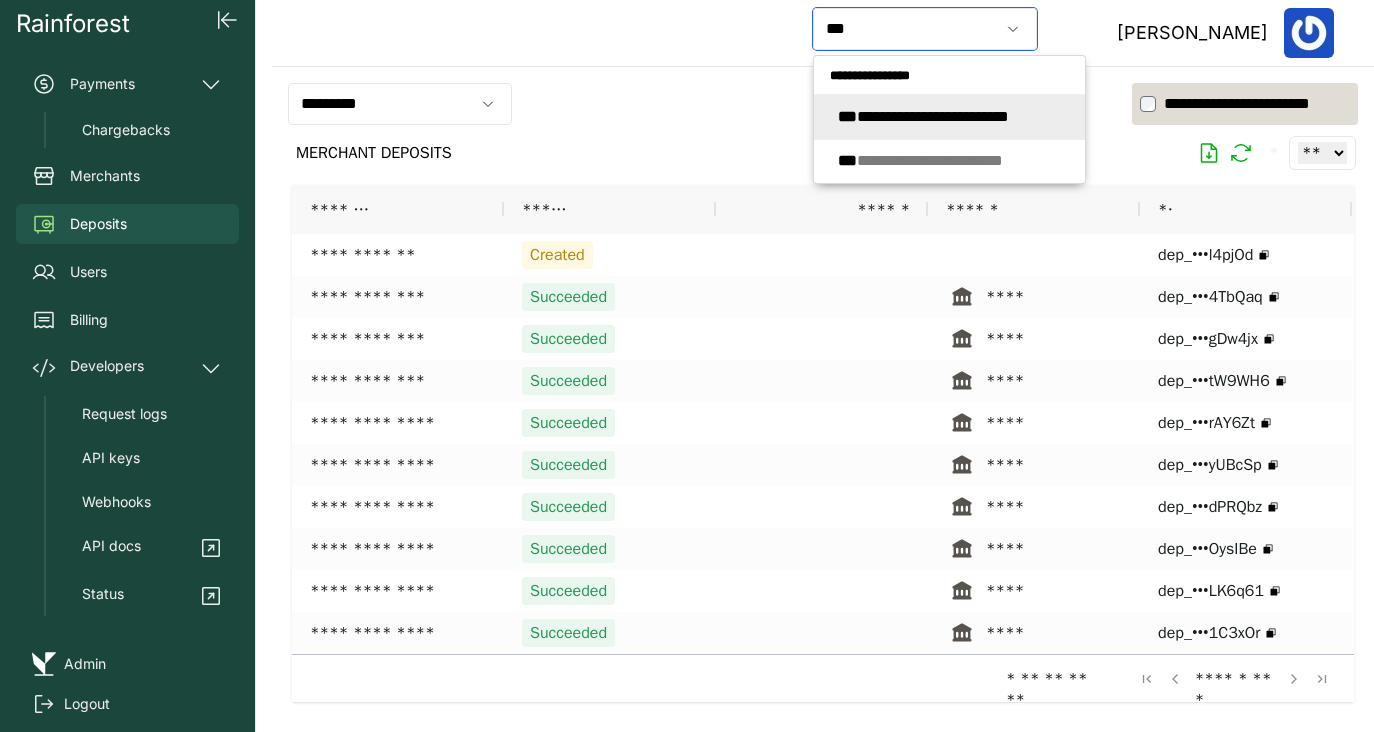 click on "**********" 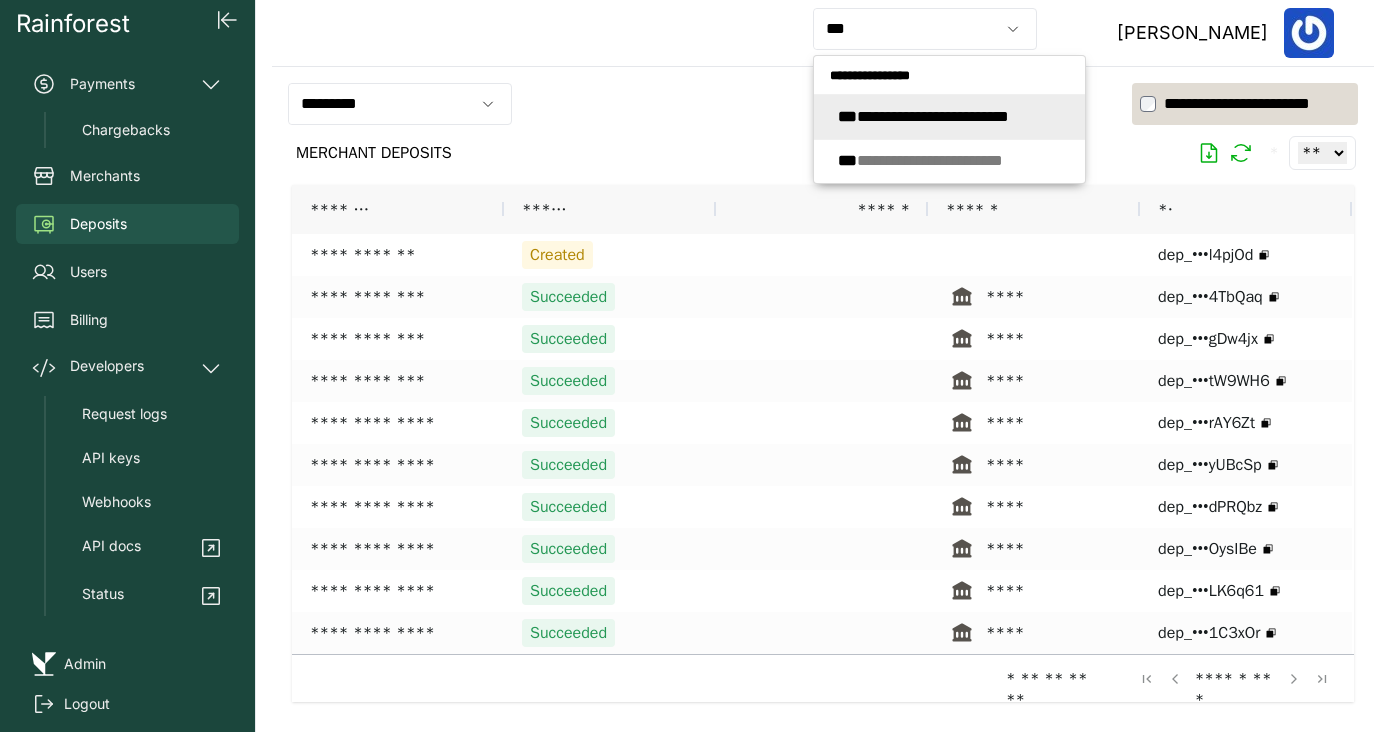 type on "**********" 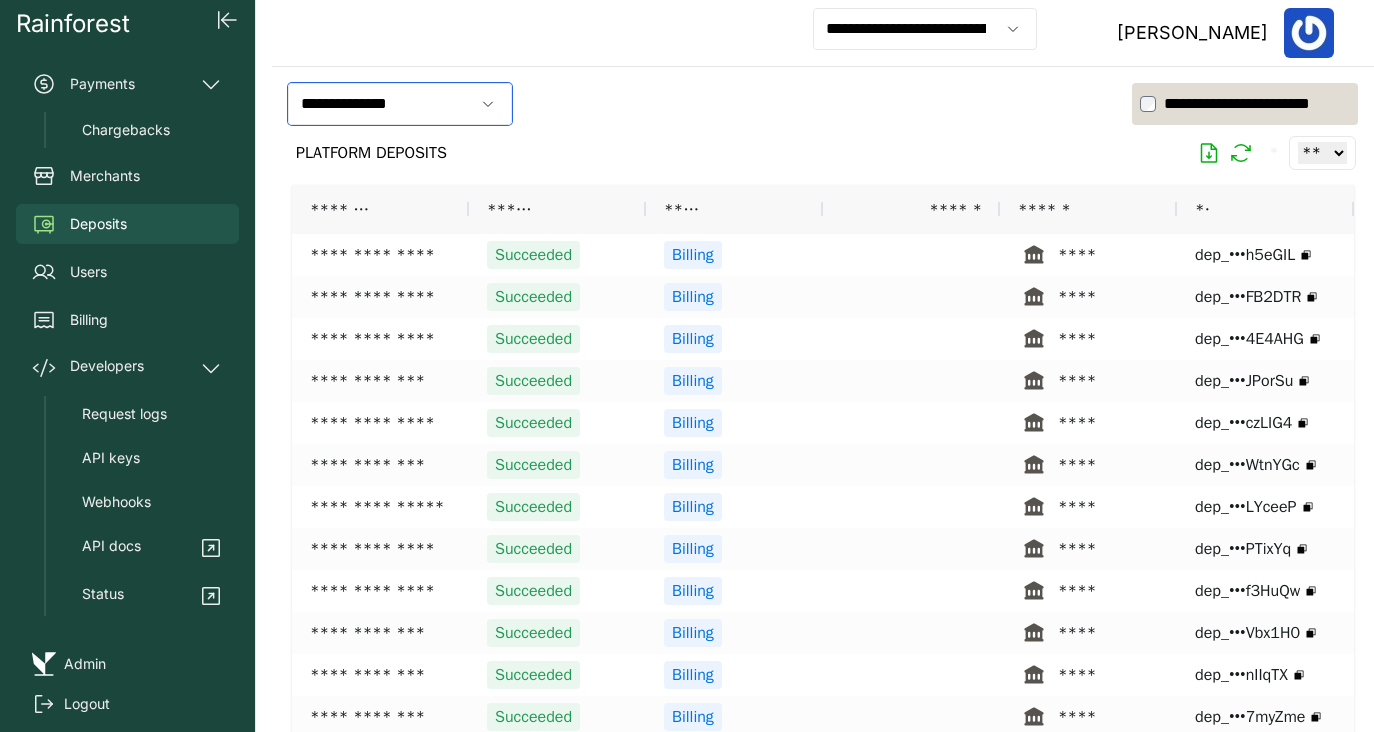 click on "**********" at bounding box center [381, 104] 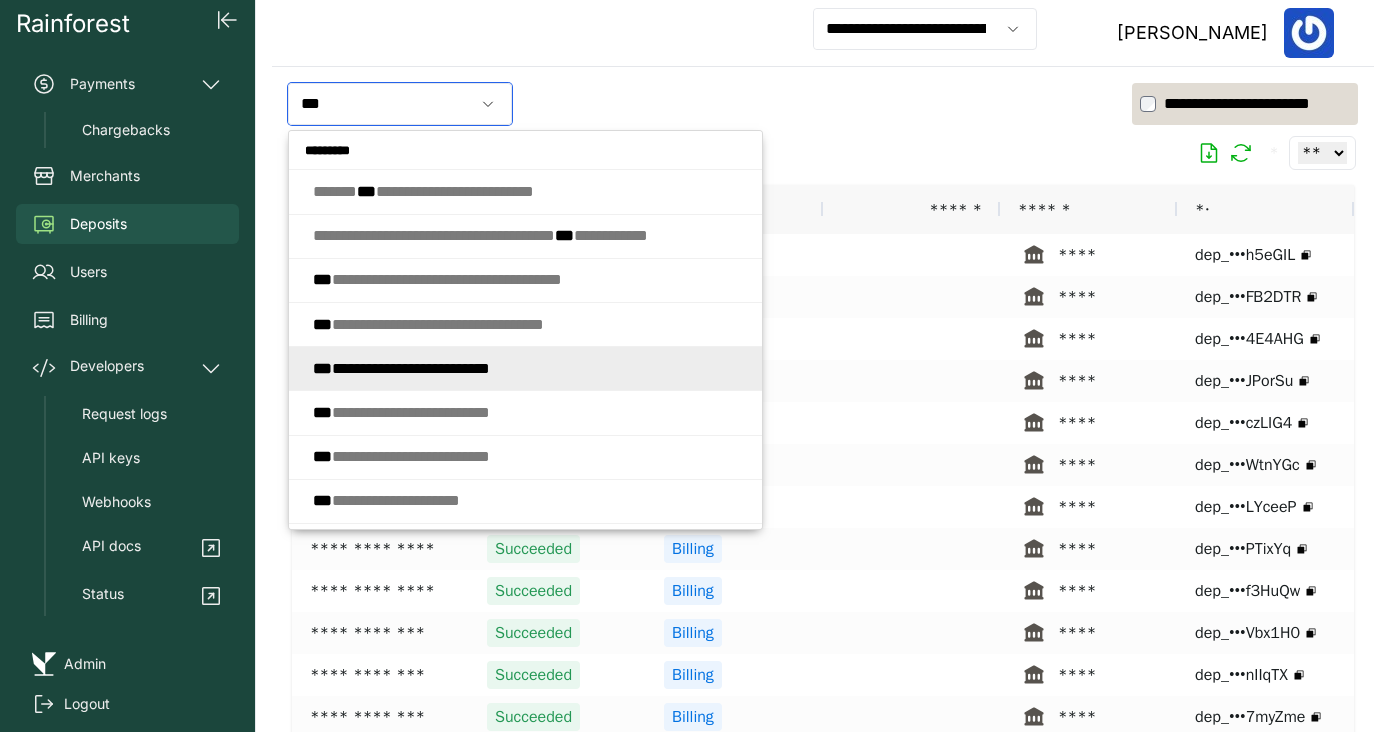 click on "**********" 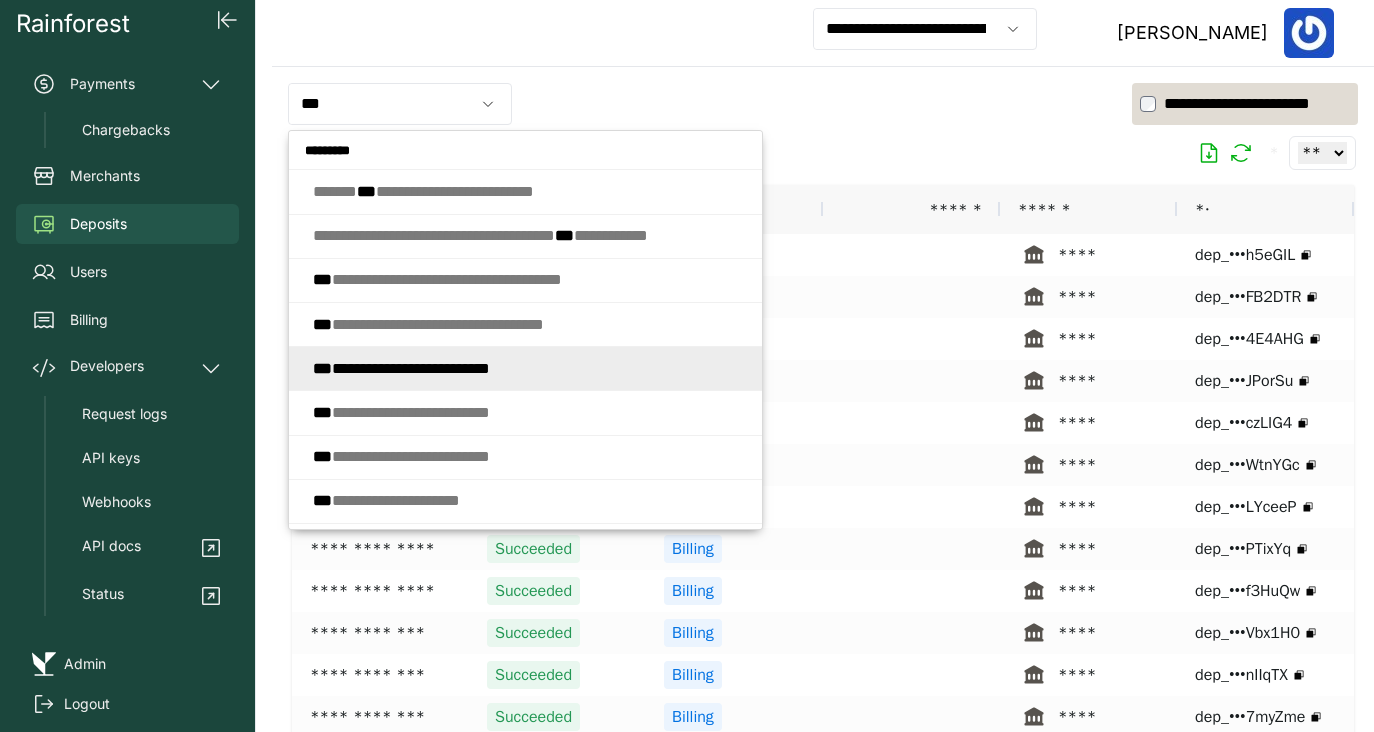 type on "**********" 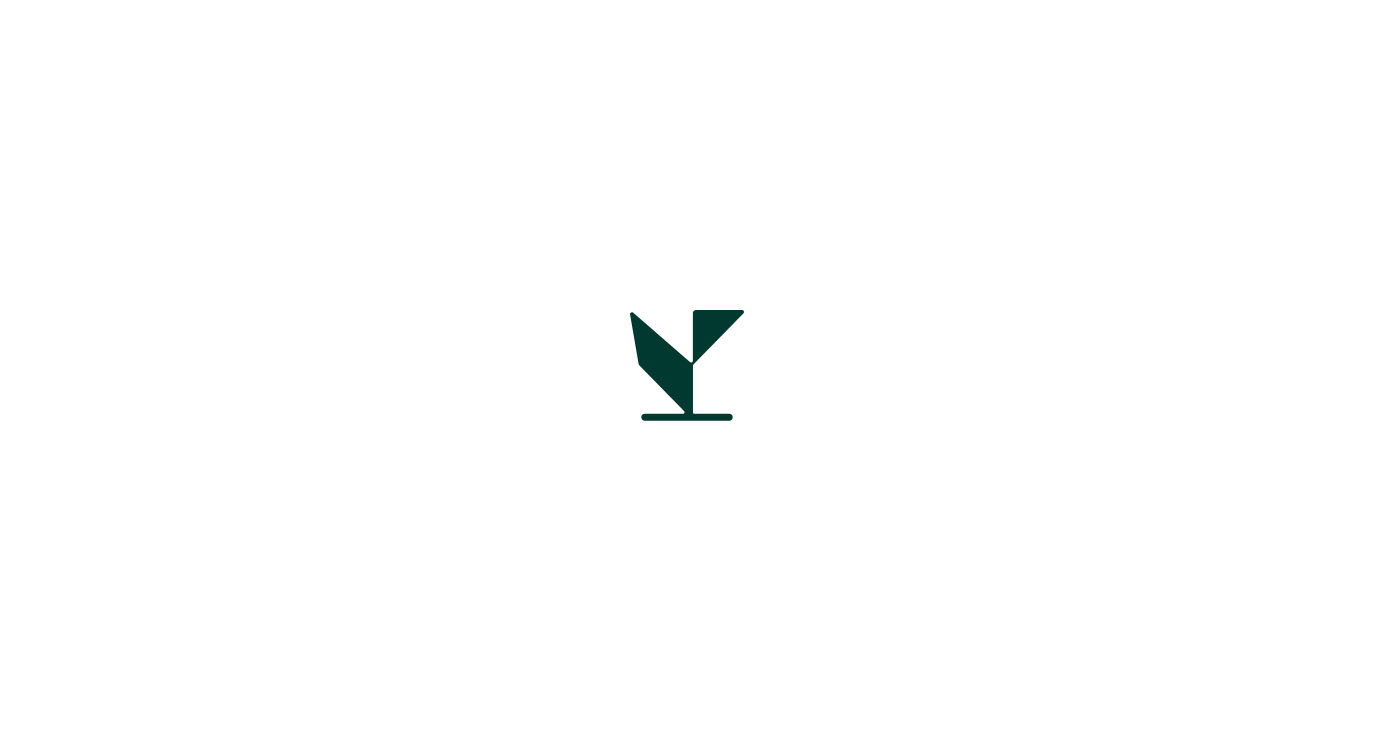 scroll, scrollTop: 0, scrollLeft: 0, axis: both 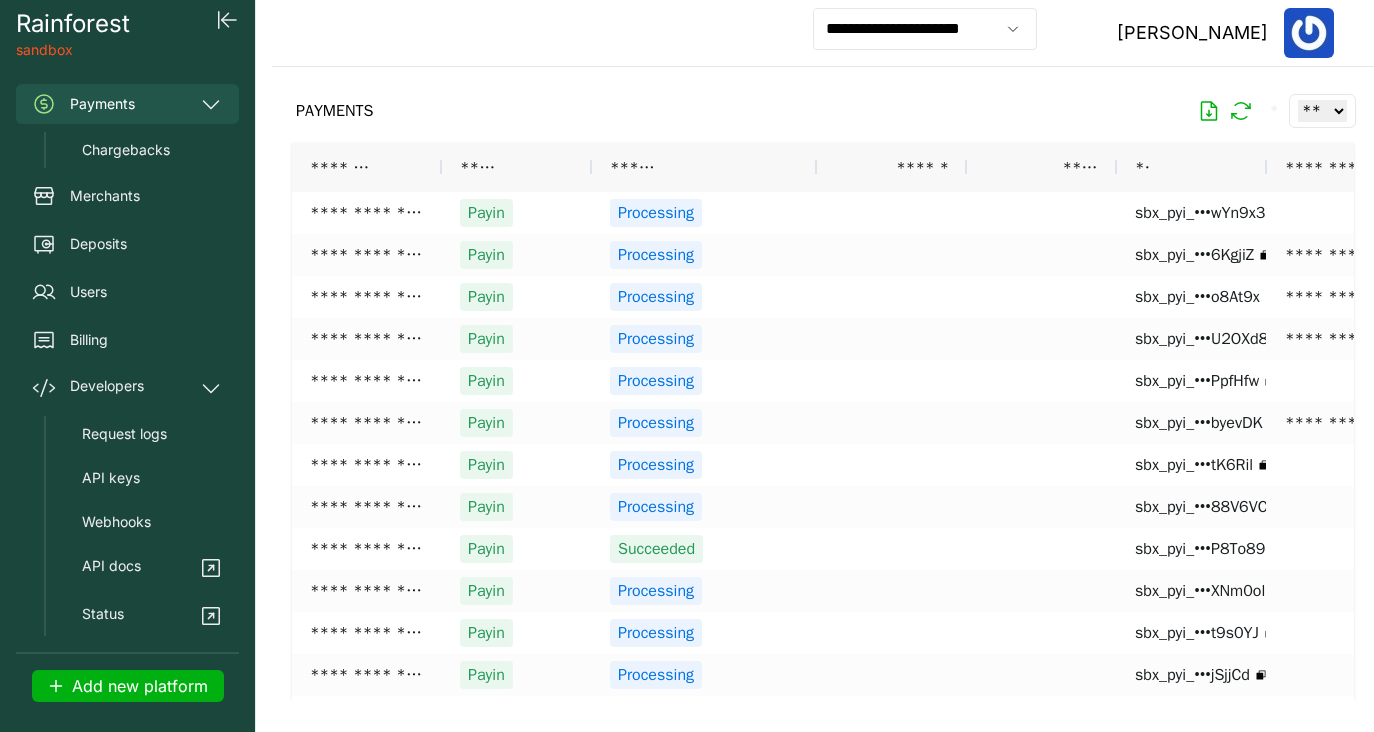 click on "Payments Chargebacks Merchants Deposits Users Billing Developers Request logs API keys Webhooks API docs Status" at bounding box center [127, 360] 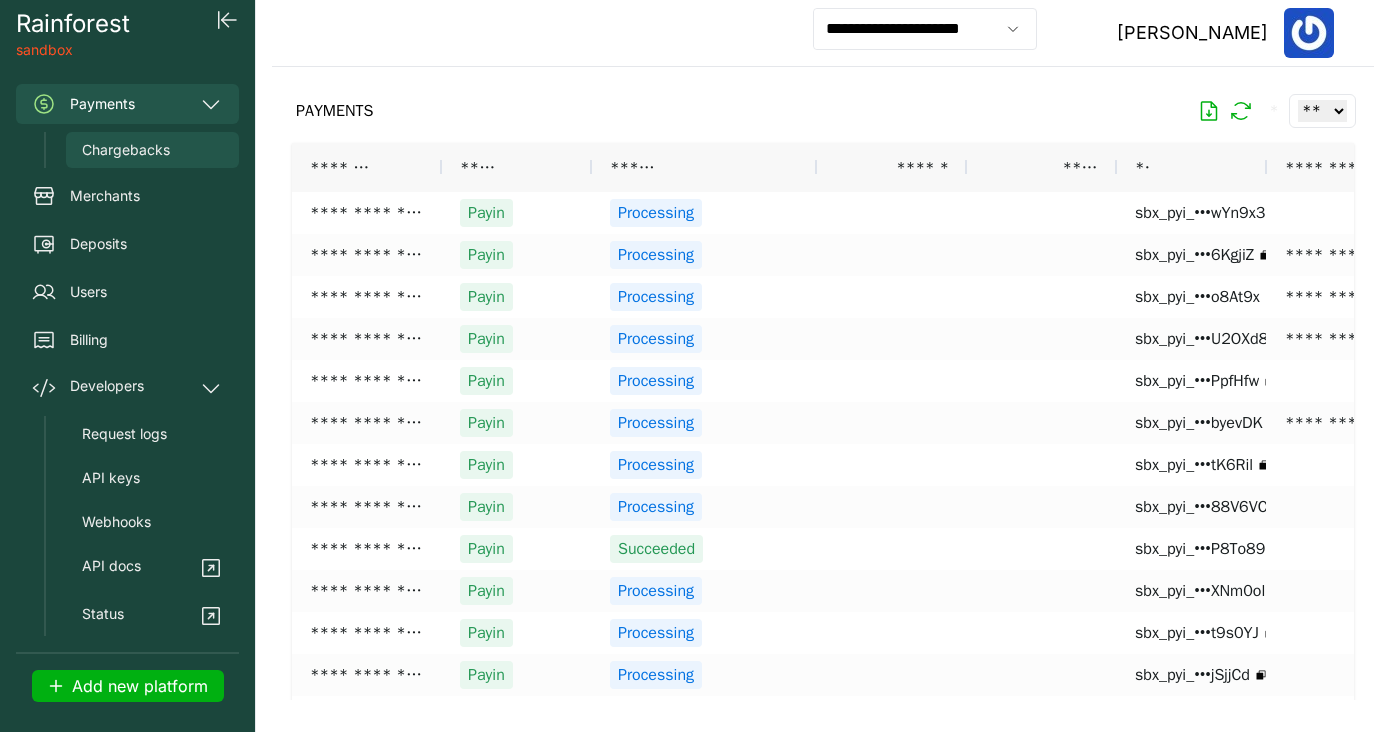 click on "Chargebacks" at bounding box center (126, 150) 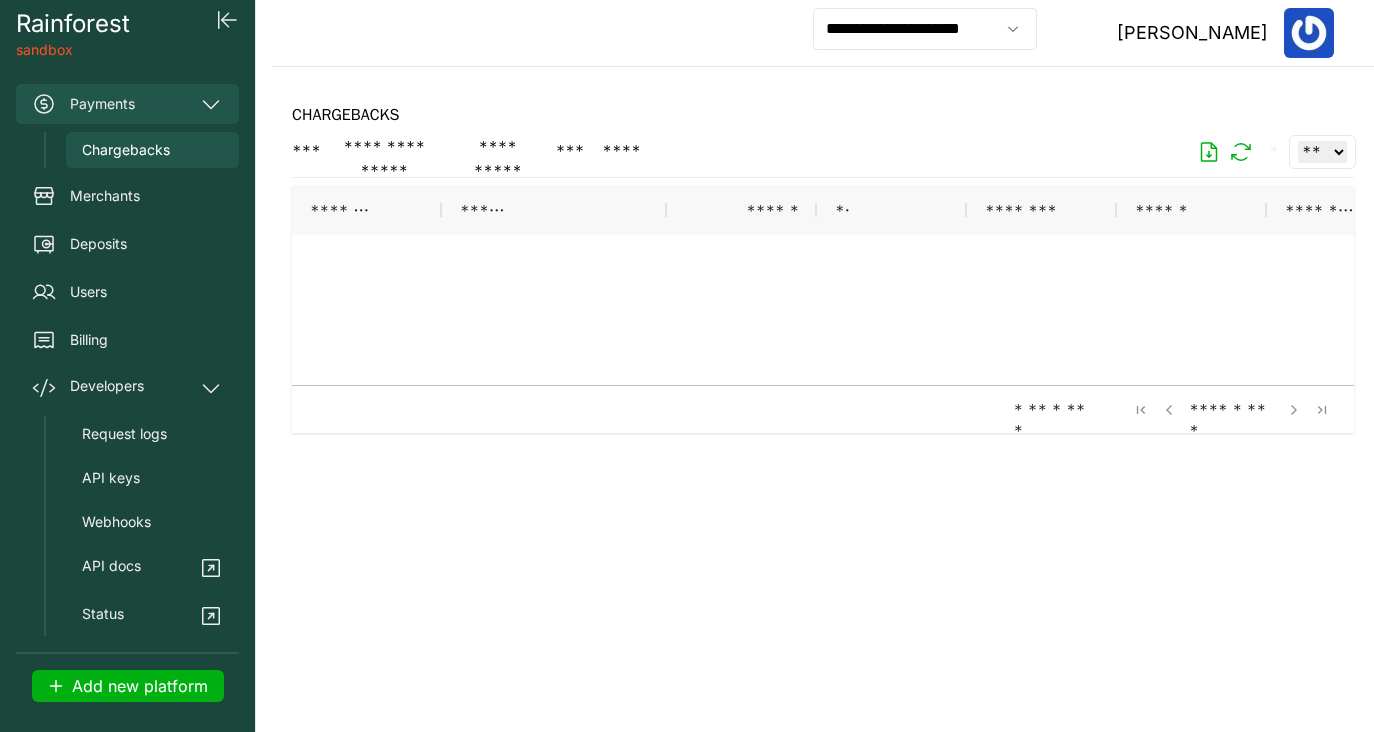 click on "Payments" at bounding box center (127, 104) 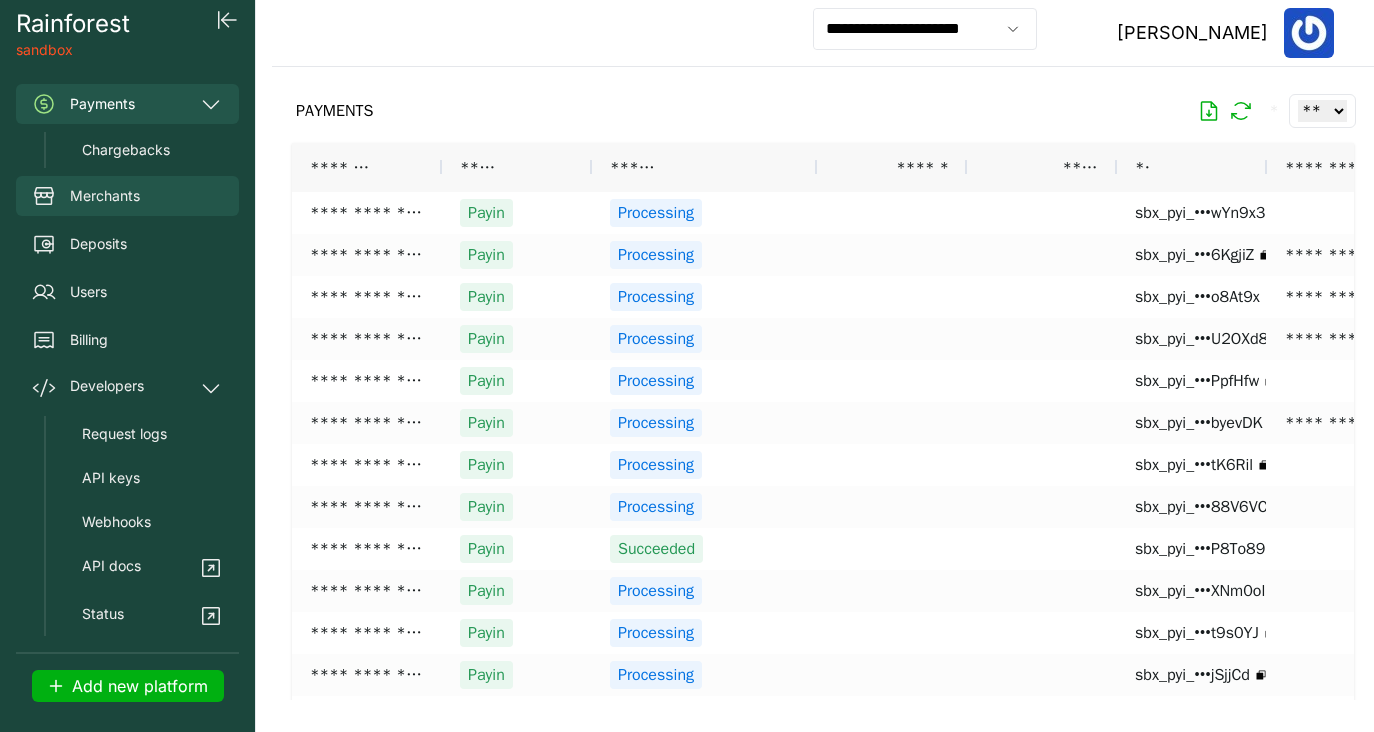 click on "Merchants" at bounding box center [105, 196] 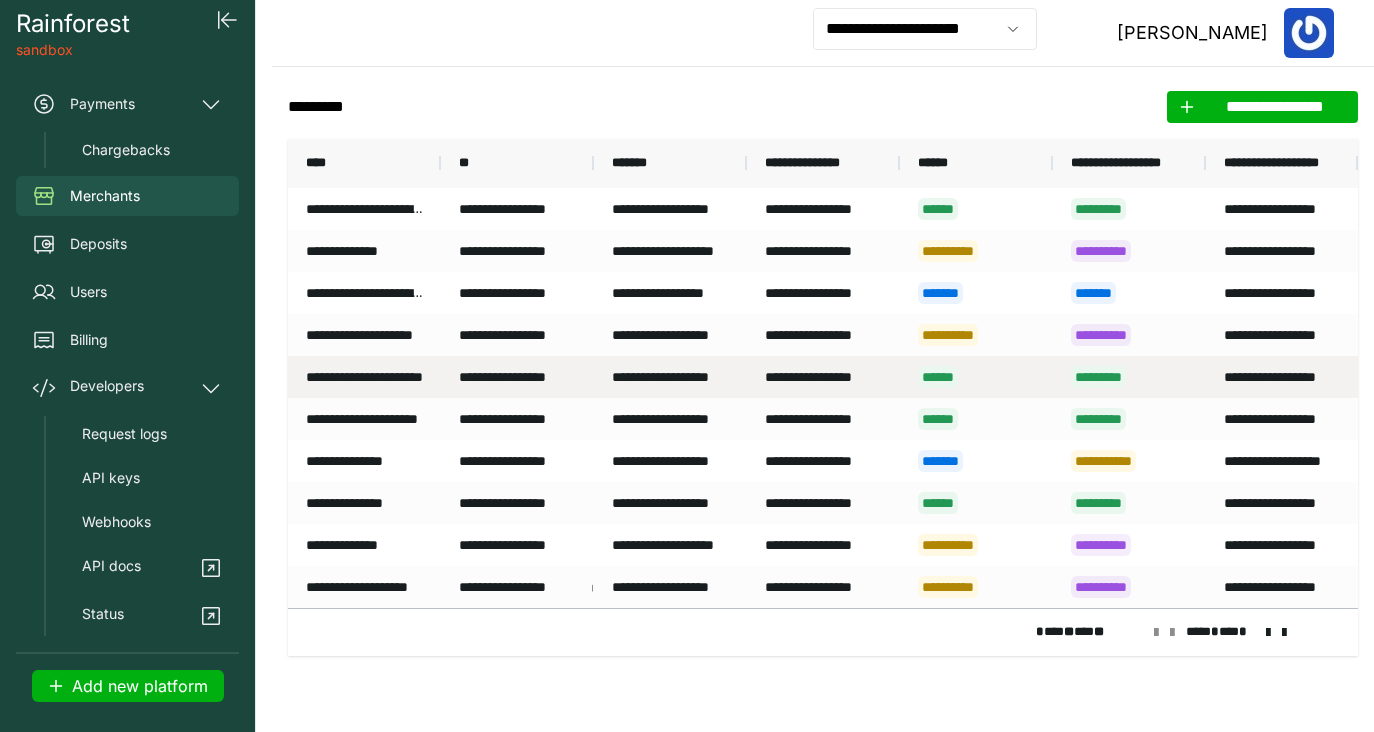 click on "**********" at bounding box center (364, 377) 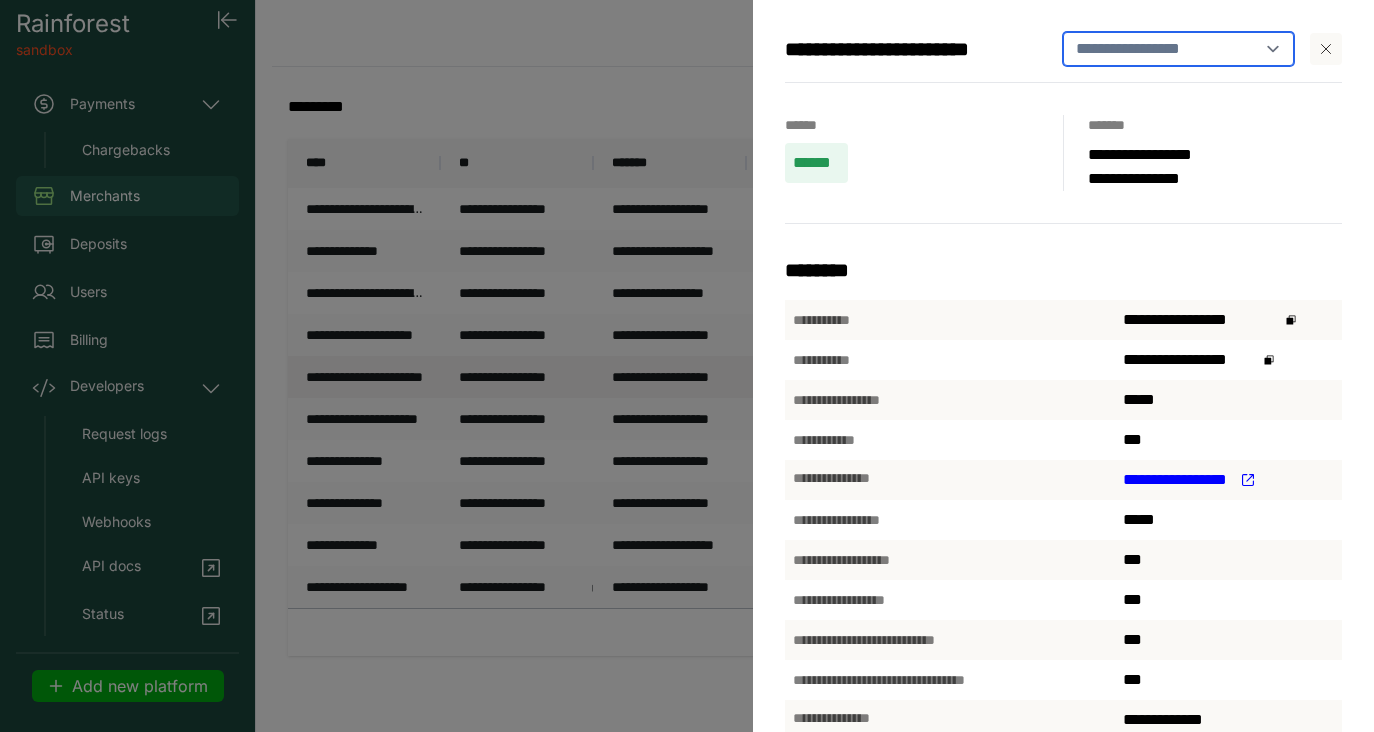 click on "**********" at bounding box center [1179, 49] 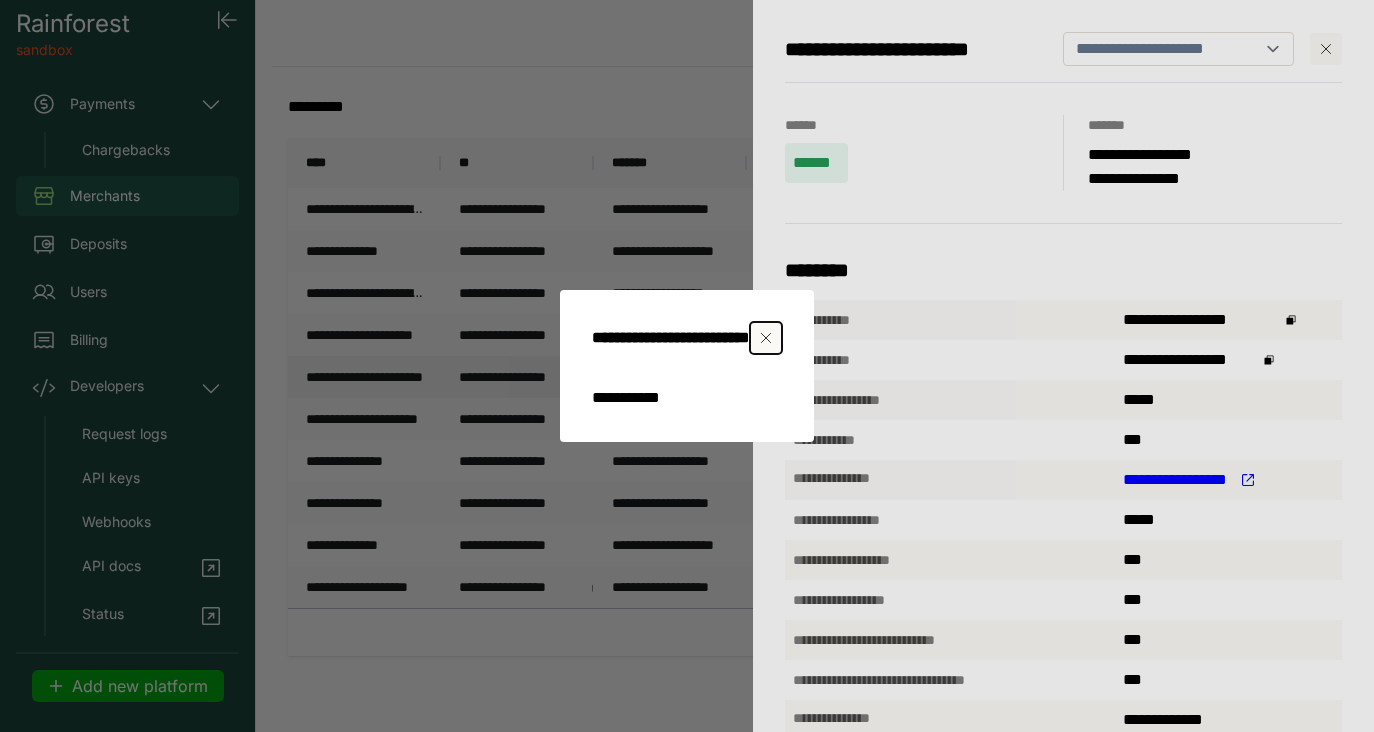 select 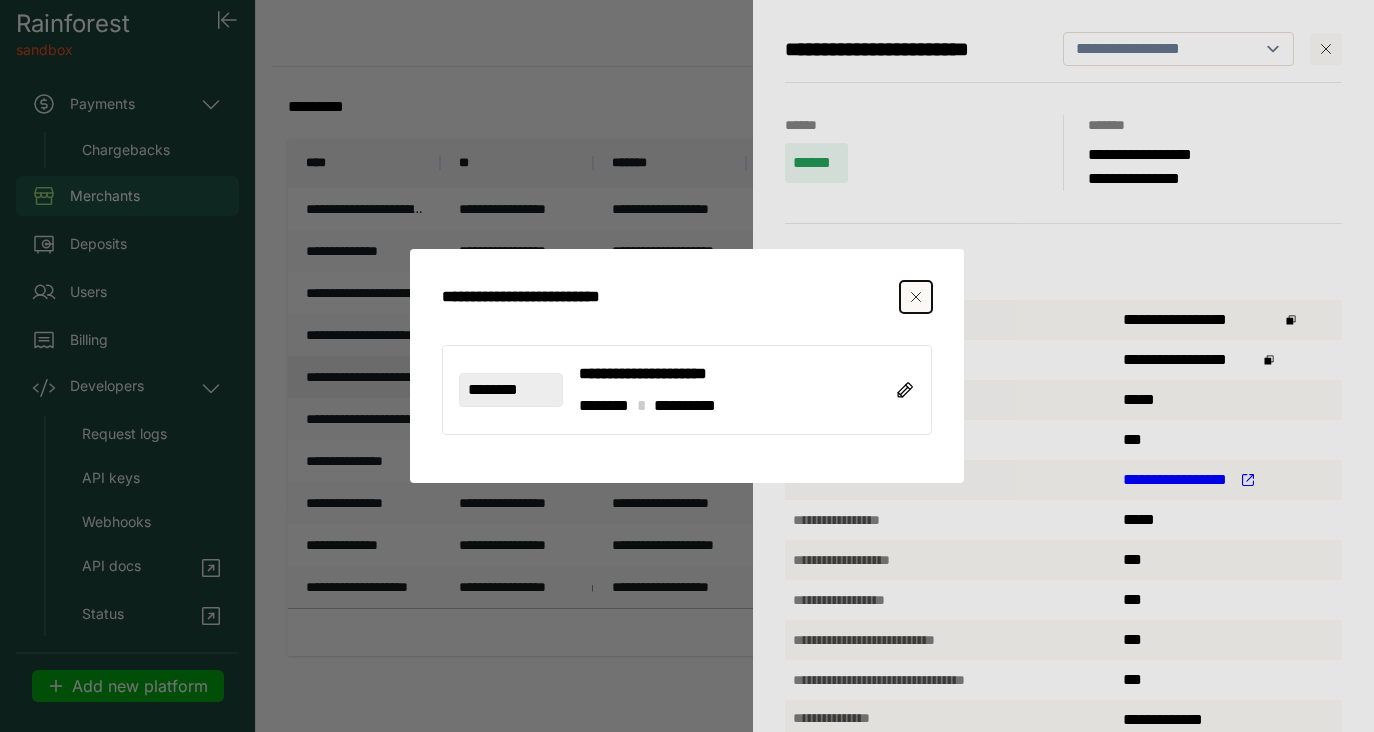 click 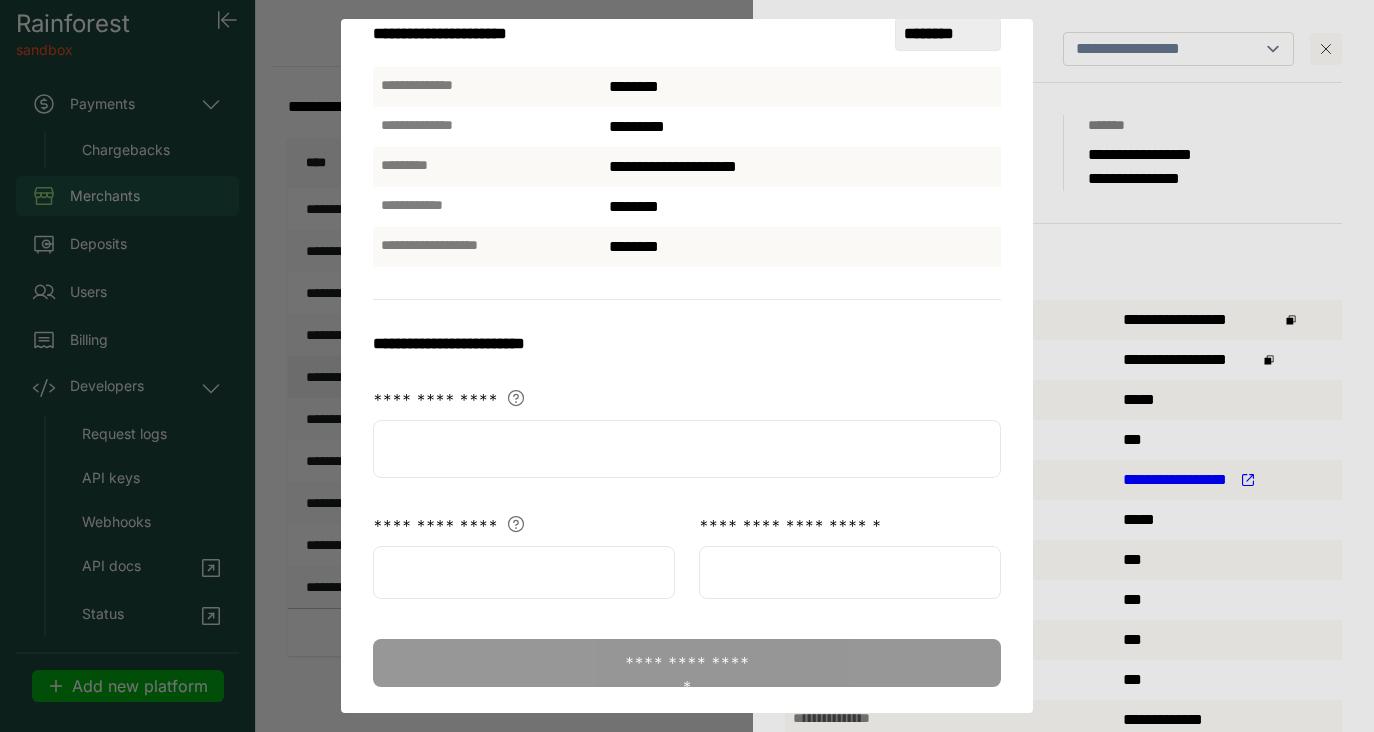 scroll, scrollTop: 121, scrollLeft: 0, axis: vertical 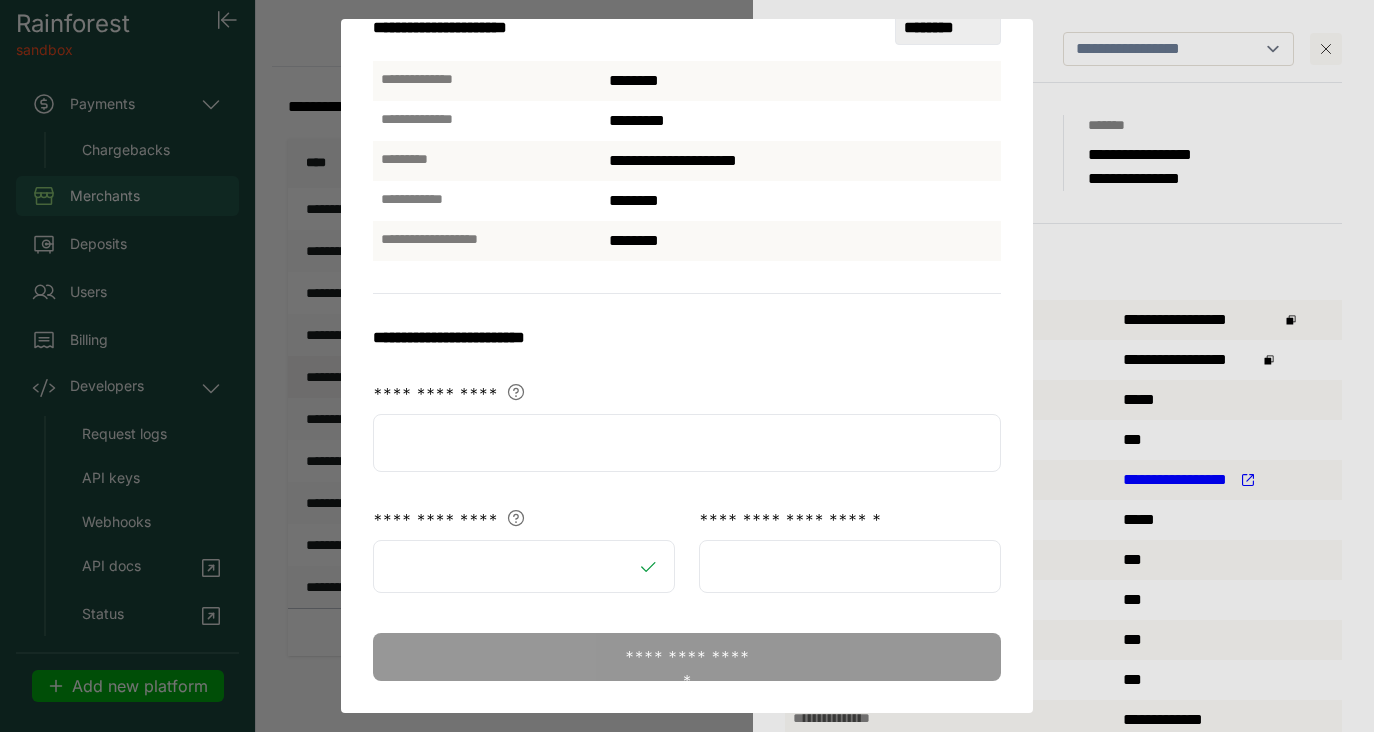 click on "**********" at bounding box center (687, 338) 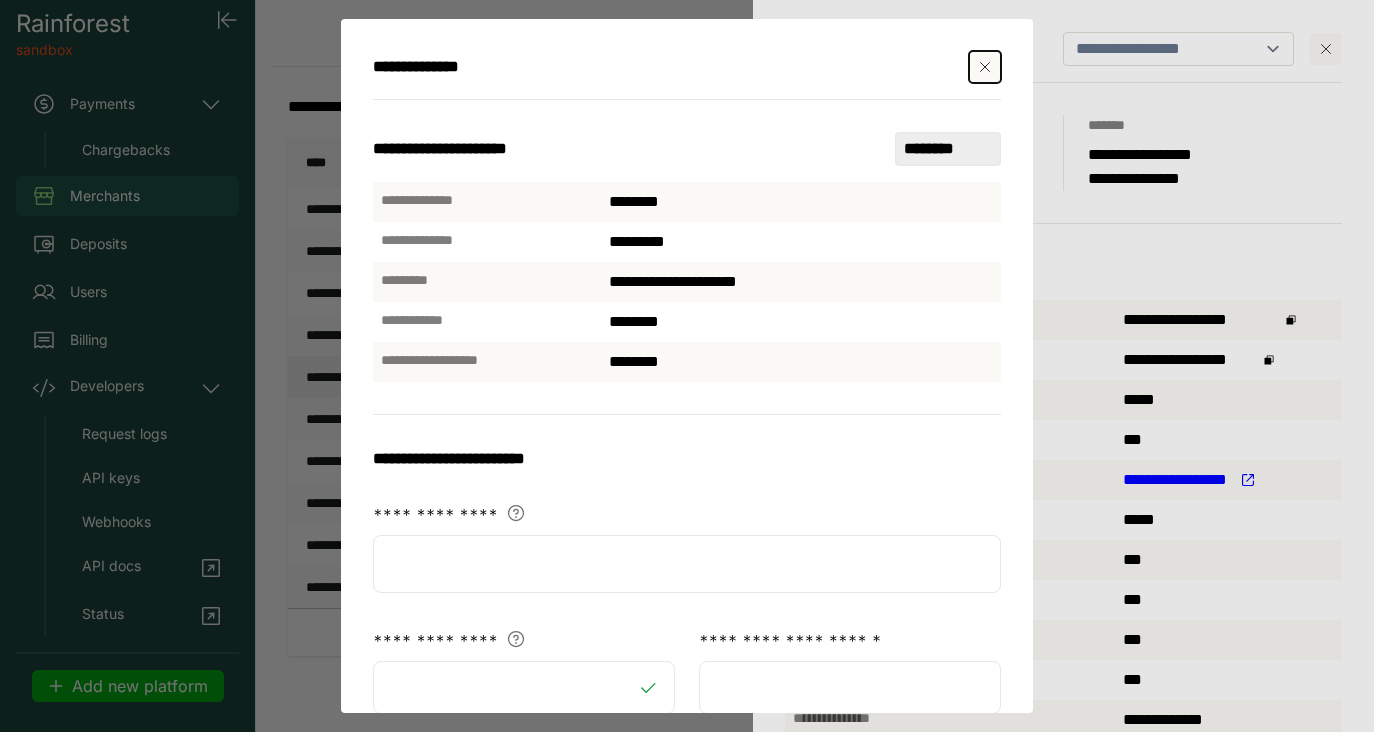 click 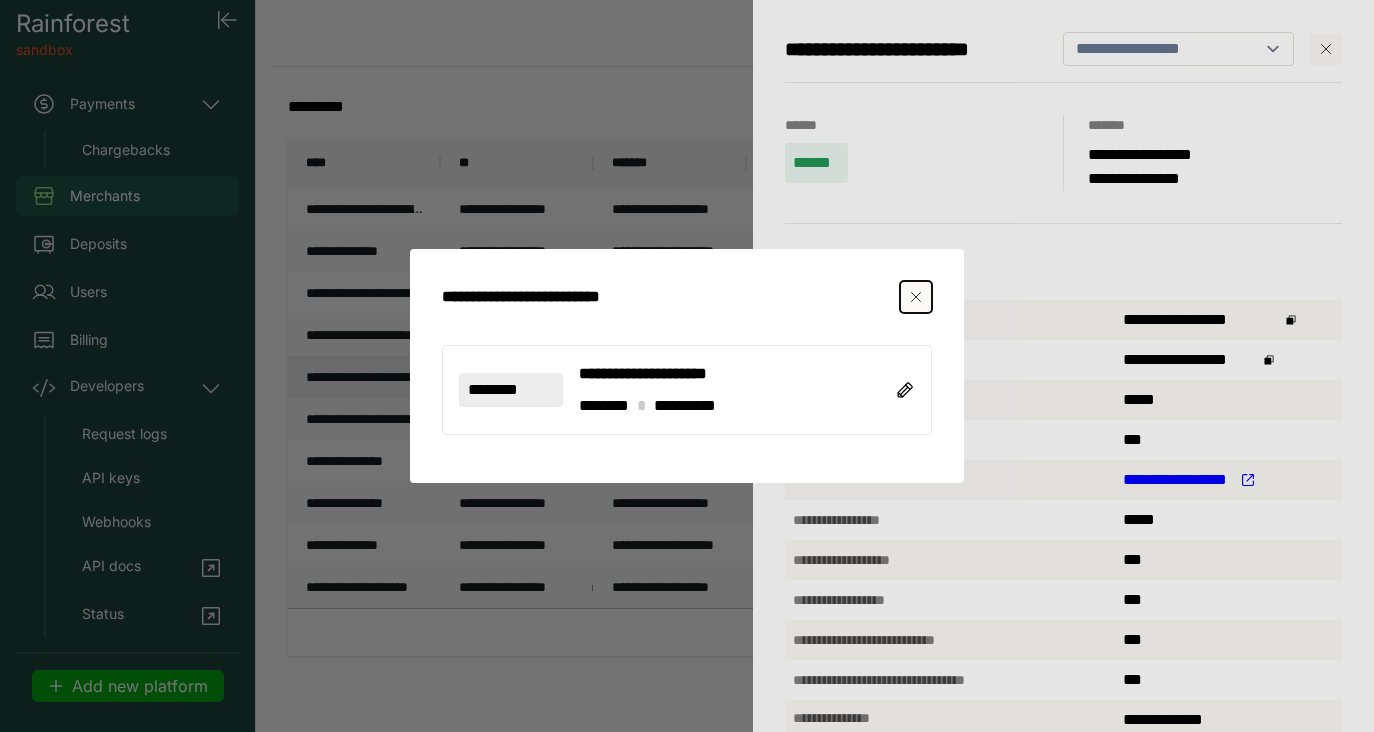 click 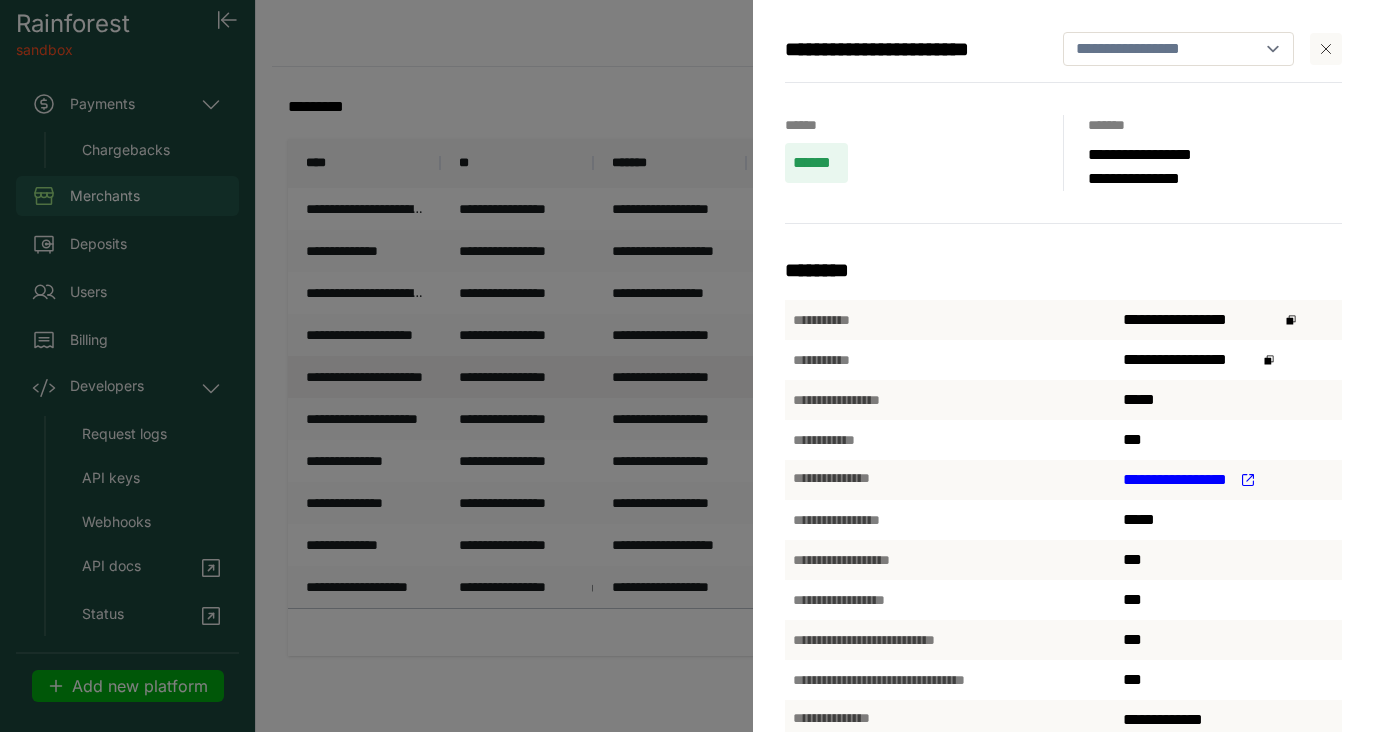 click on "**********" at bounding box center [687, 366] 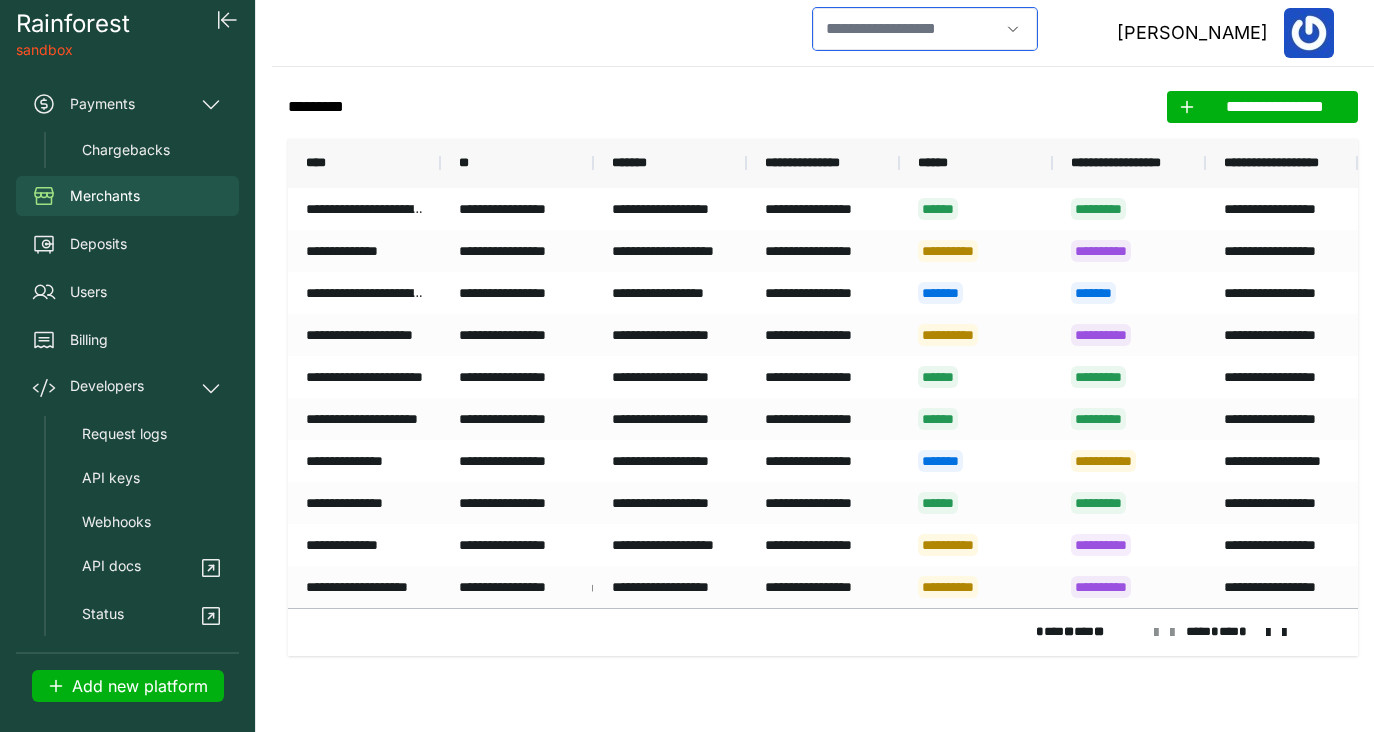 click at bounding box center (906, 29) 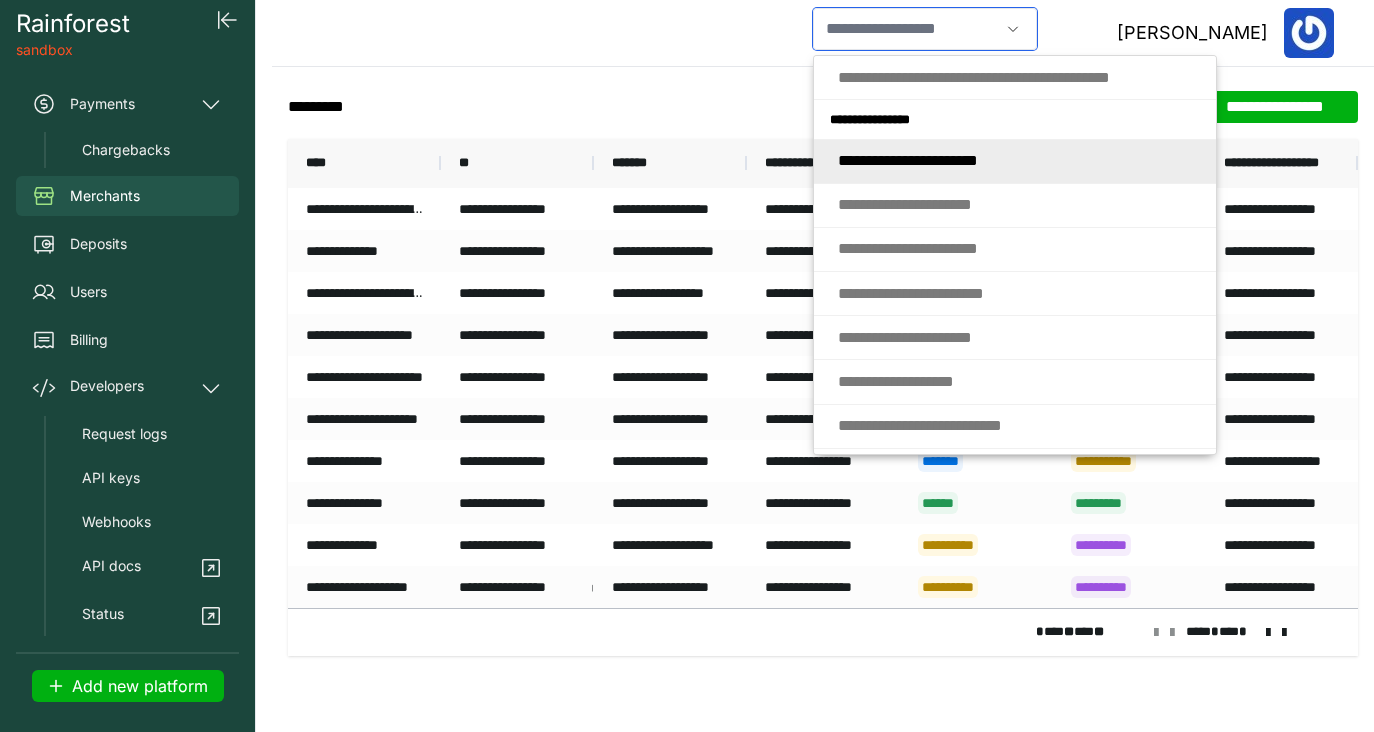 scroll, scrollTop: 170, scrollLeft: 0, axis: vertical 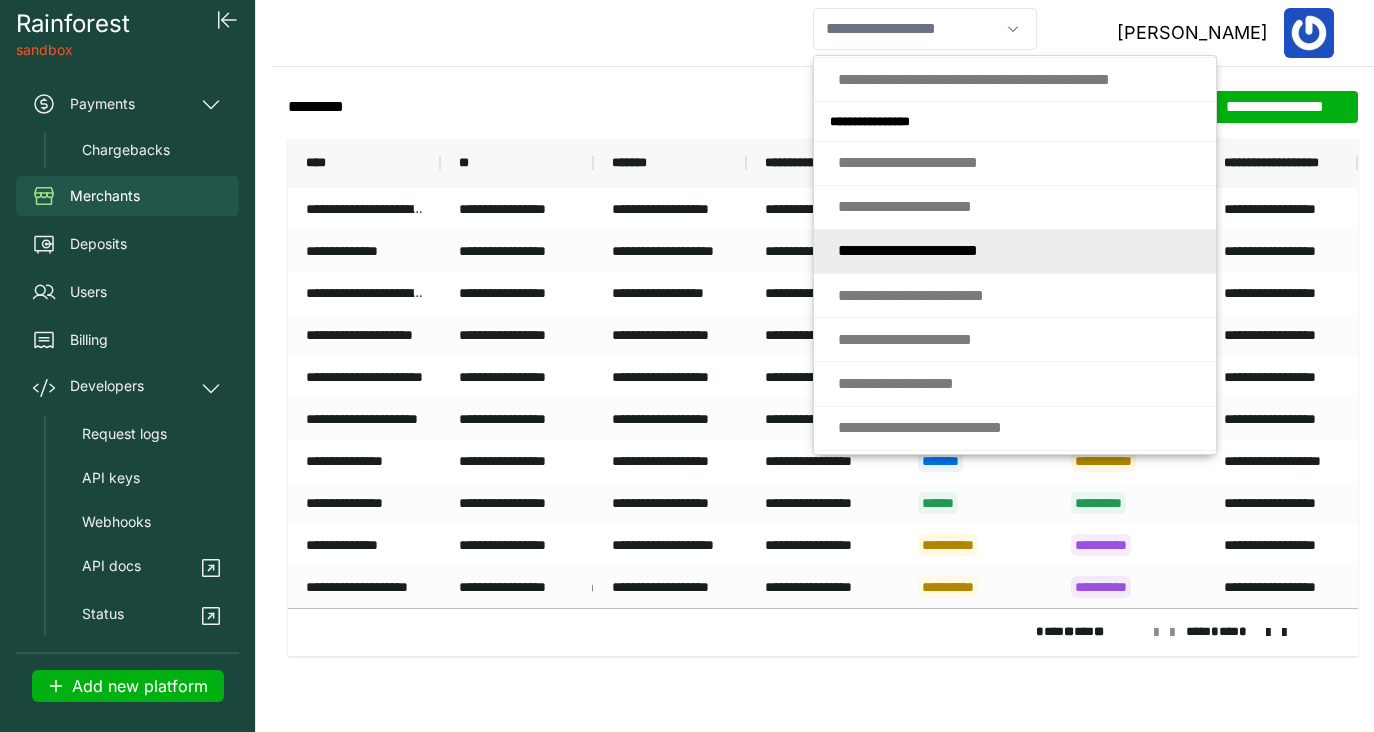 type on "**********" 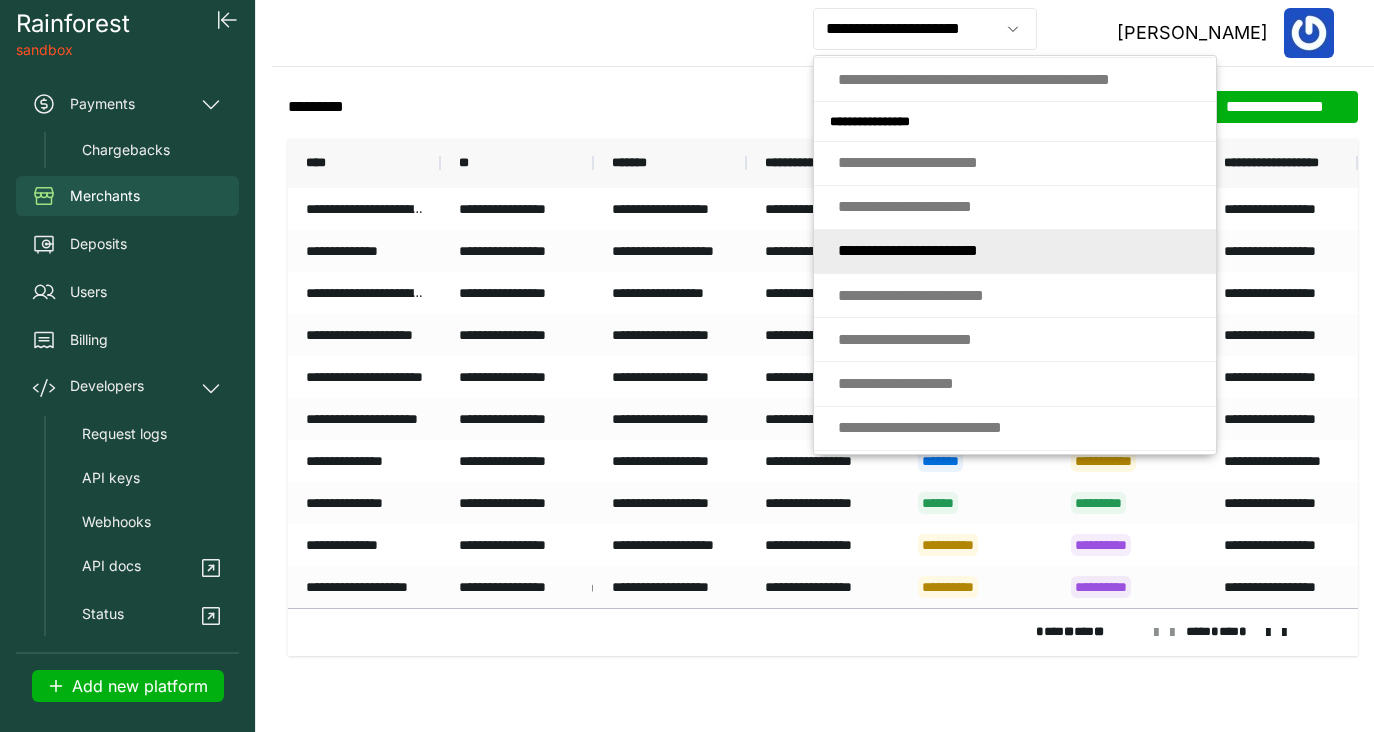 click on "**********" at bounding box center (823, 33) 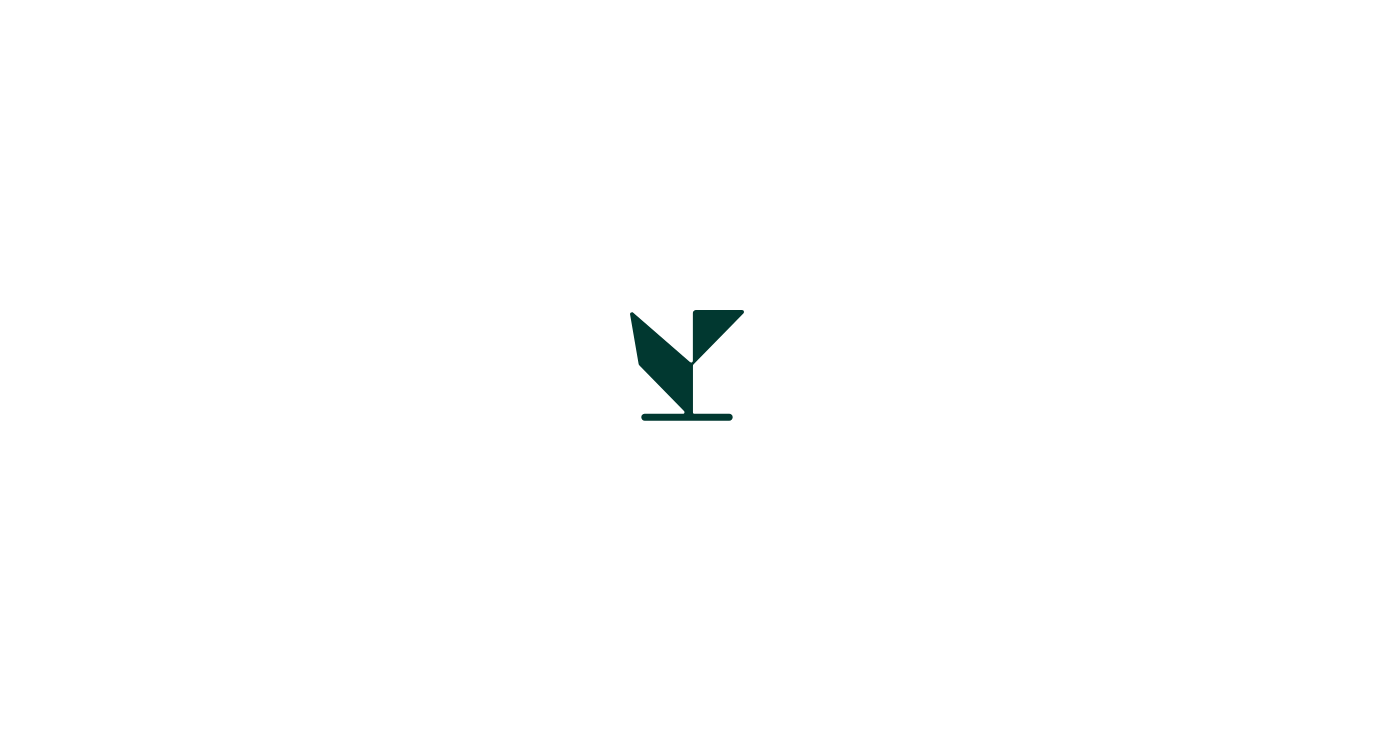 scroll, scrollTop: 0, scrollLeft: 0, axis: both 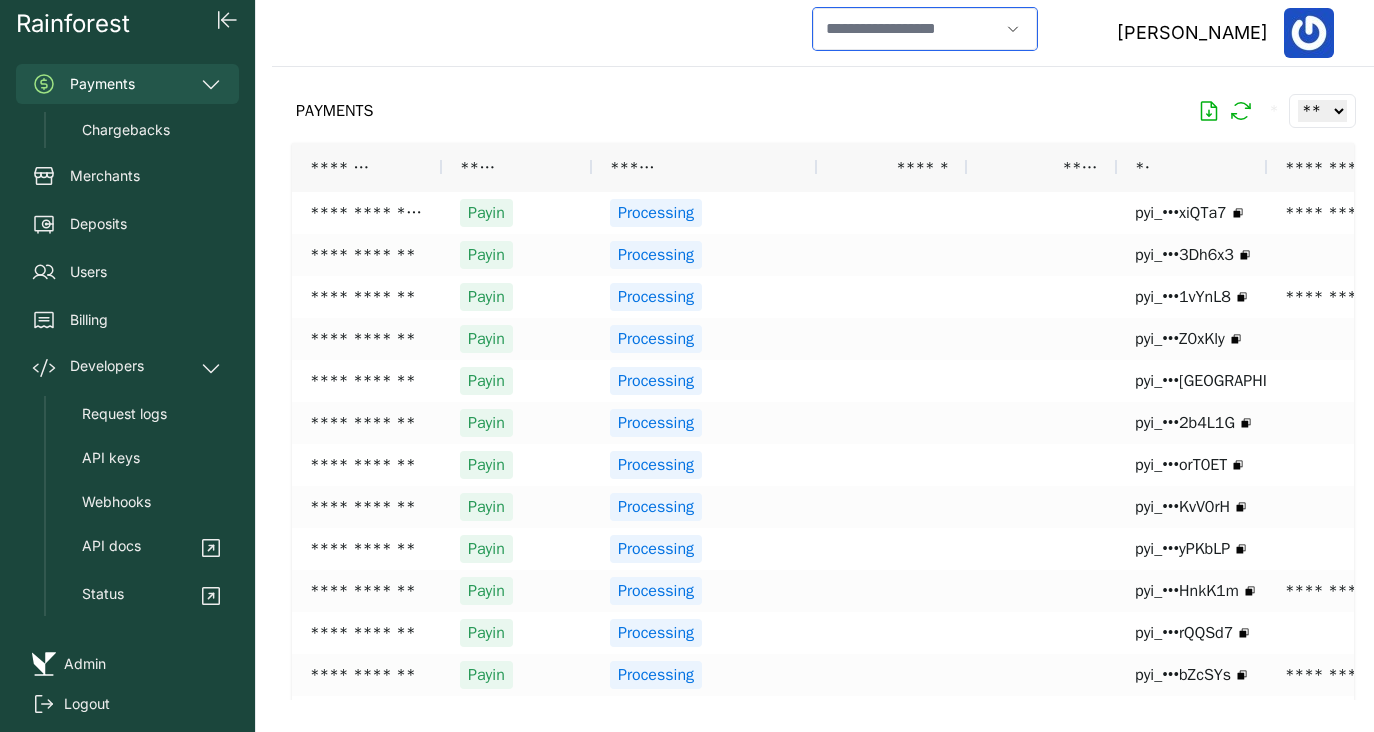 click at bounding box center (906, 29) 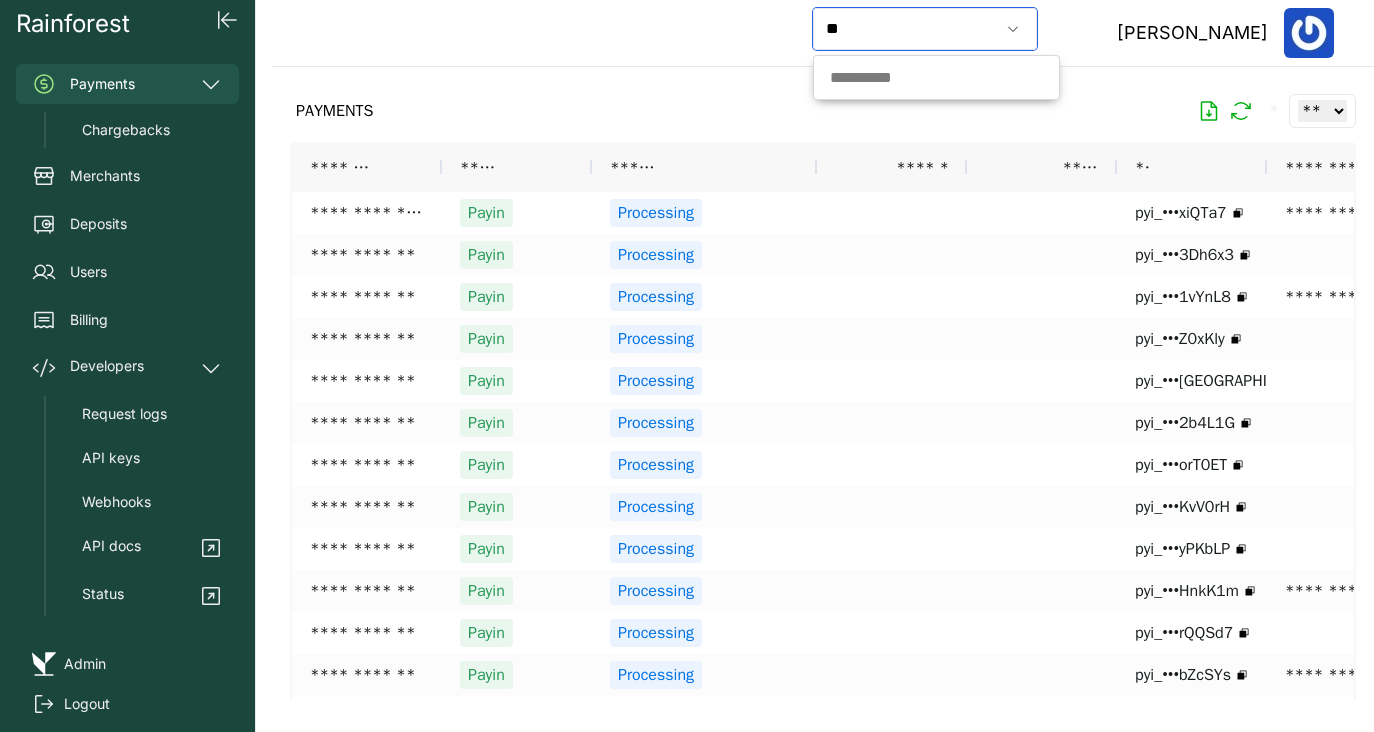 type on "*" 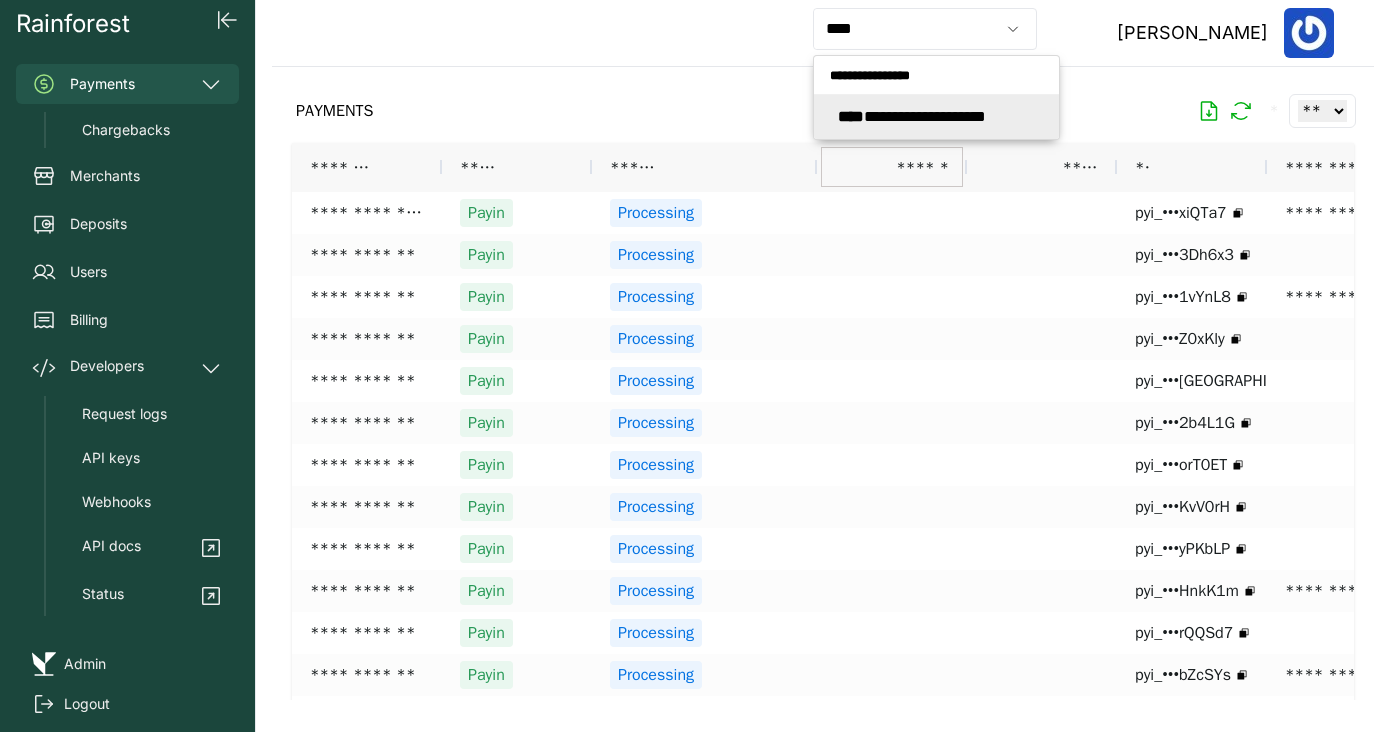type on "**********" 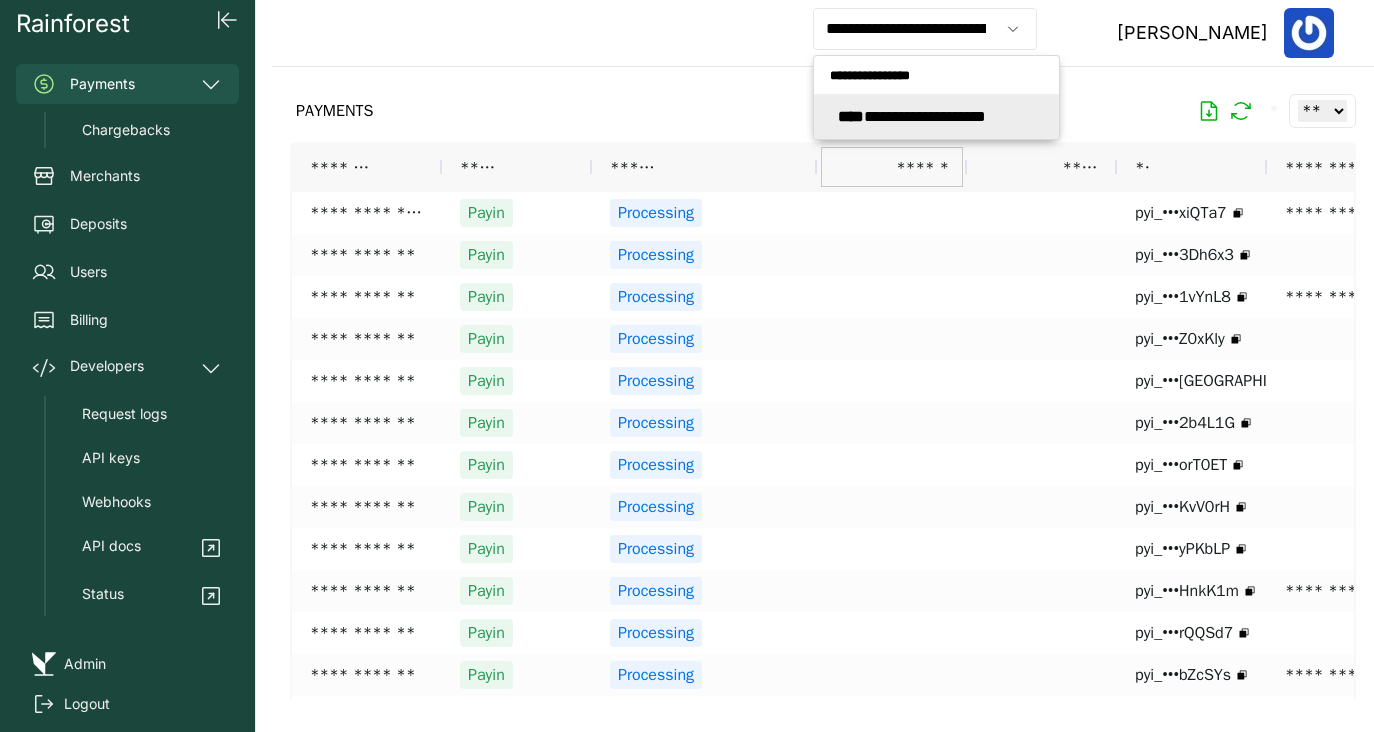 click on "******" at bounding box center [892, 167] 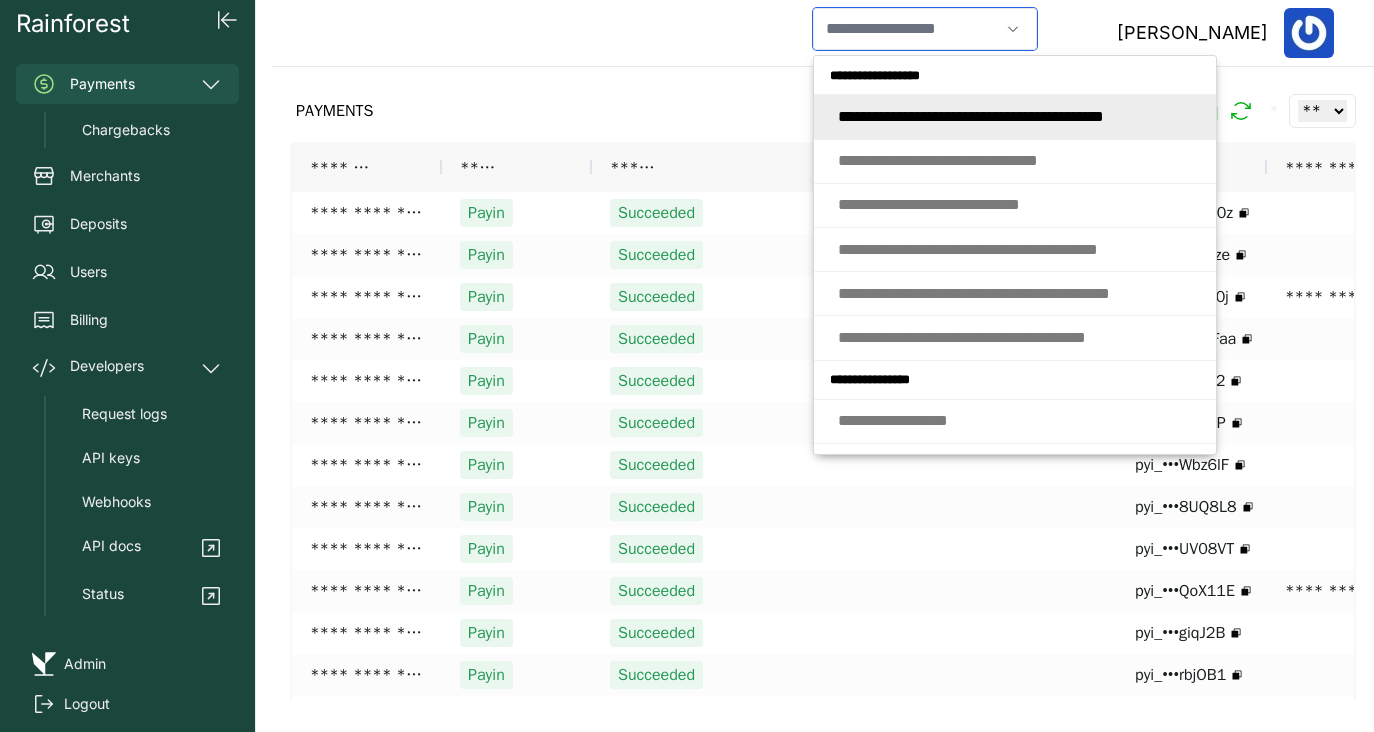 click at bounding box center [906, 29] 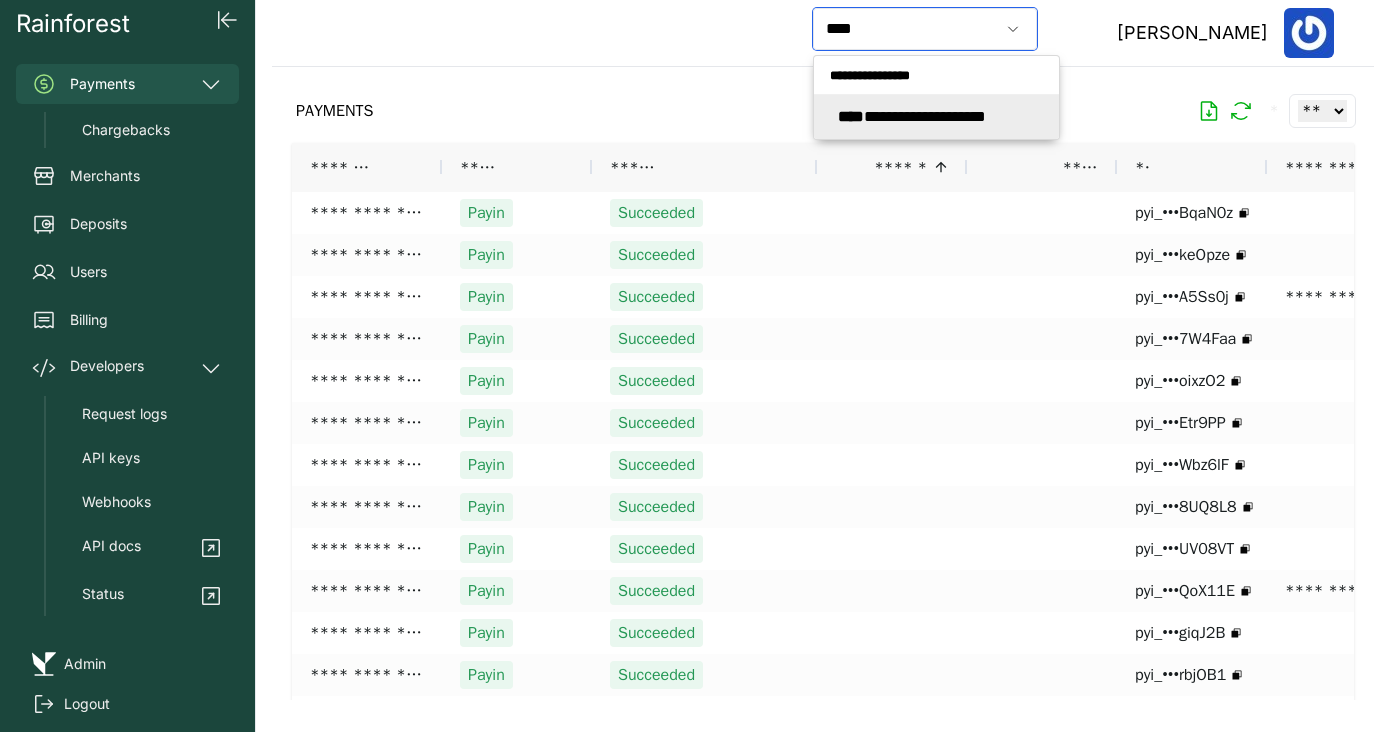 click on "**********" at bounding box center [912, 116] 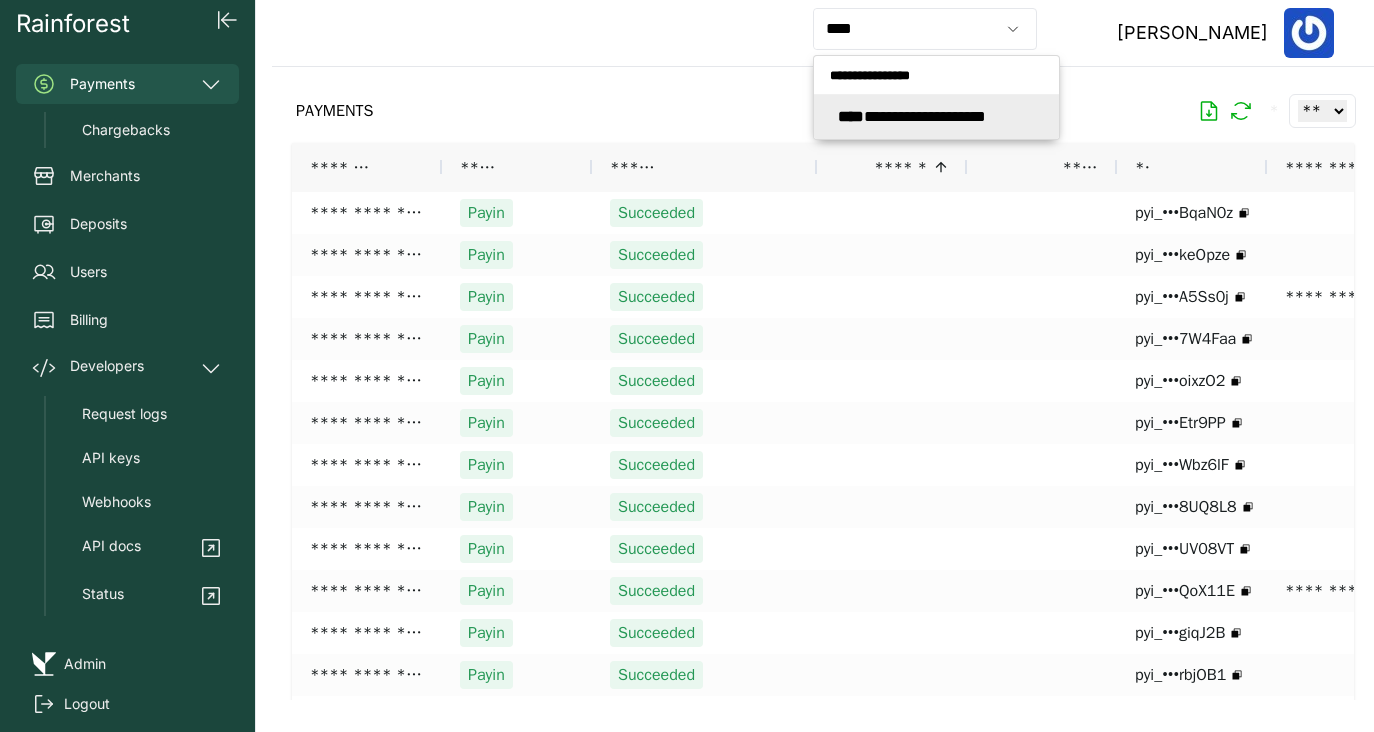 type on "**********" 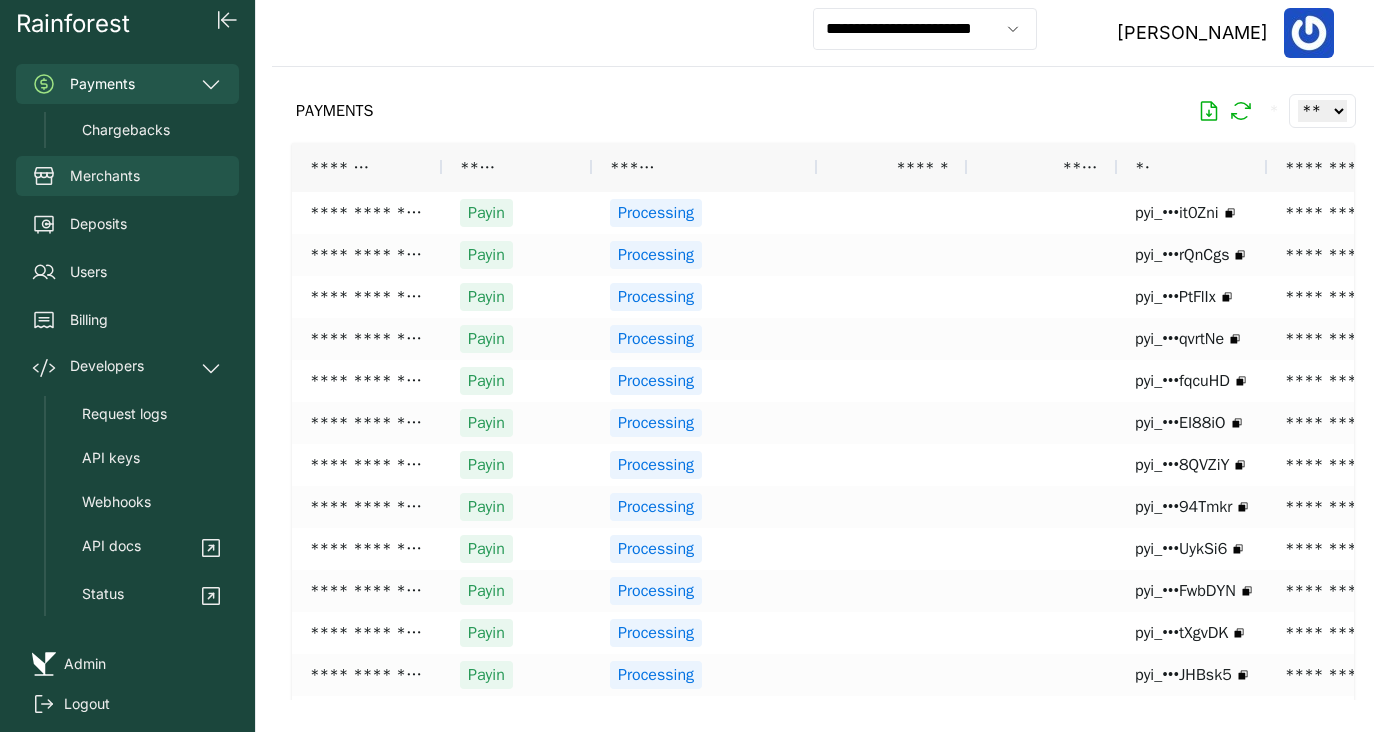 click on "Merchants" at bounding box center (127, 176) 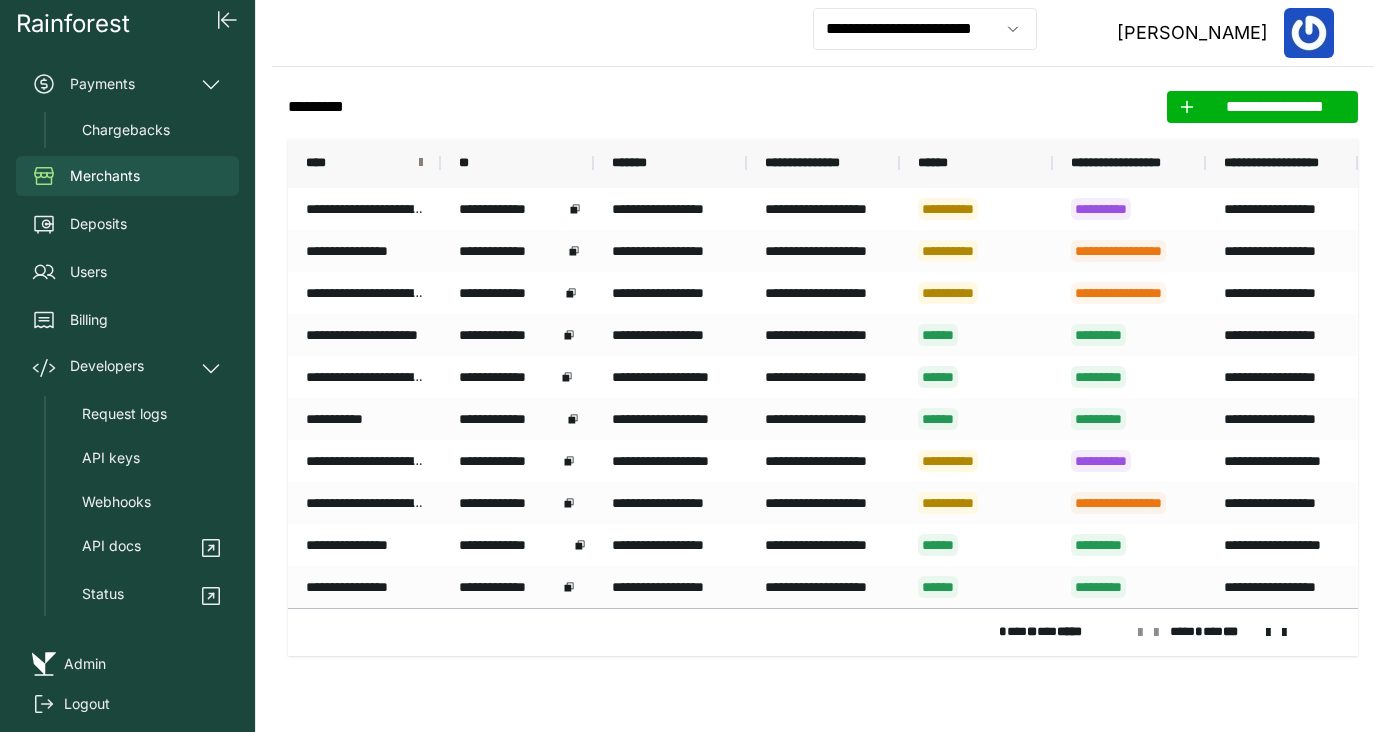 click at bounding box center [421, 163] 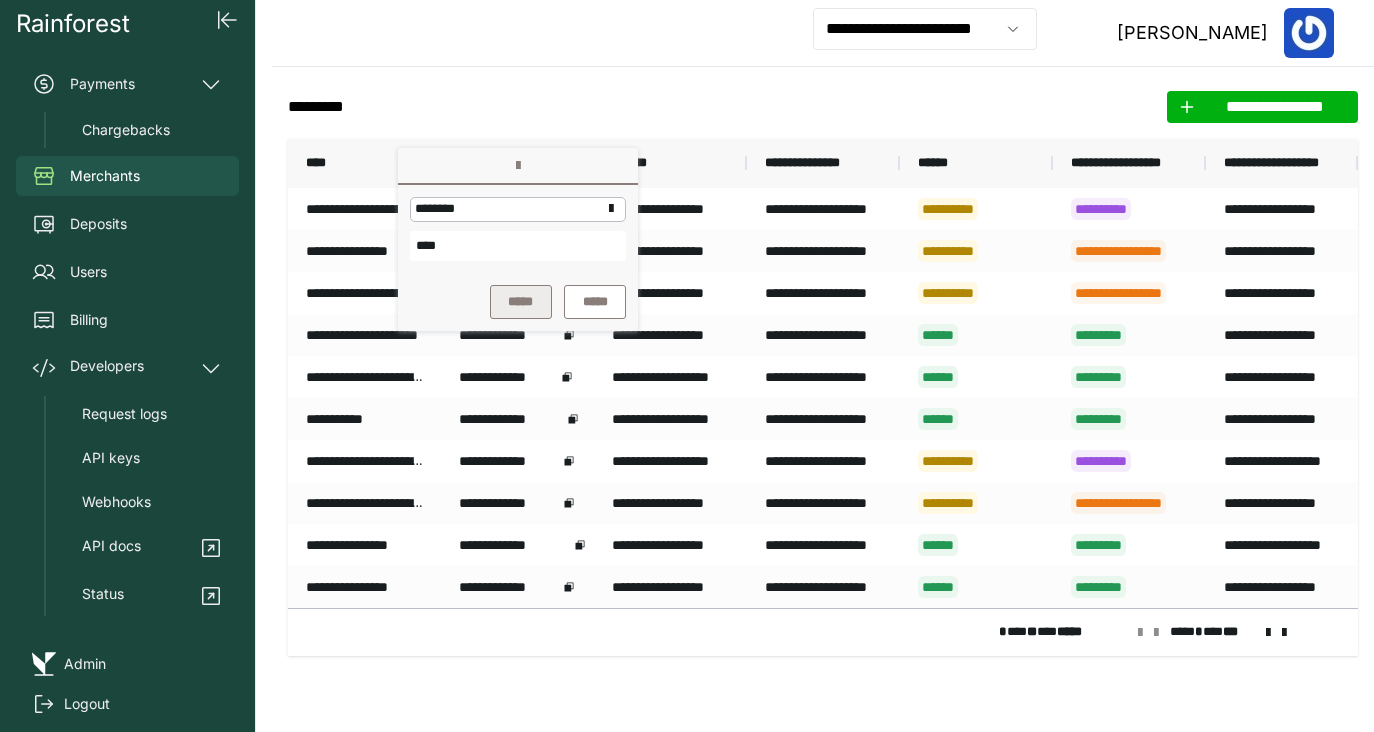 type on "****" 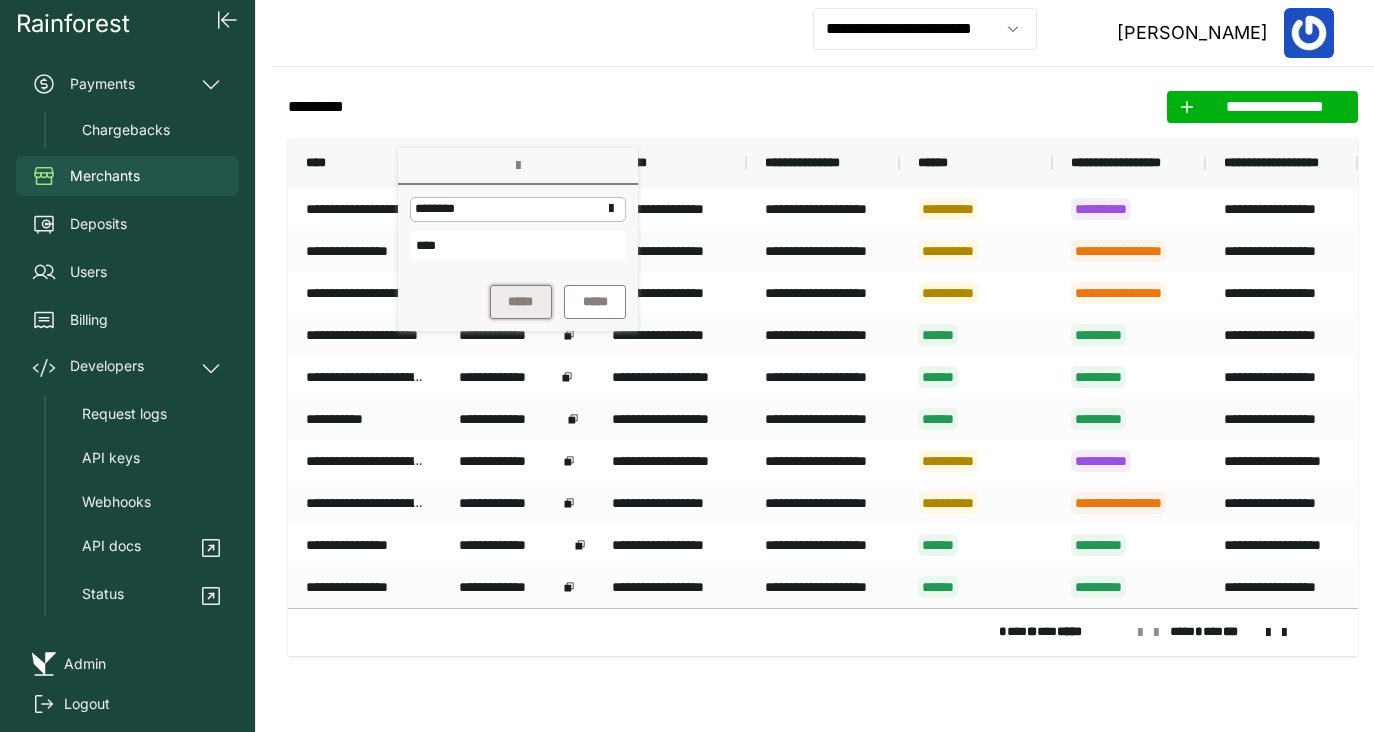 click on "*****" at bounding box center (521, 302) 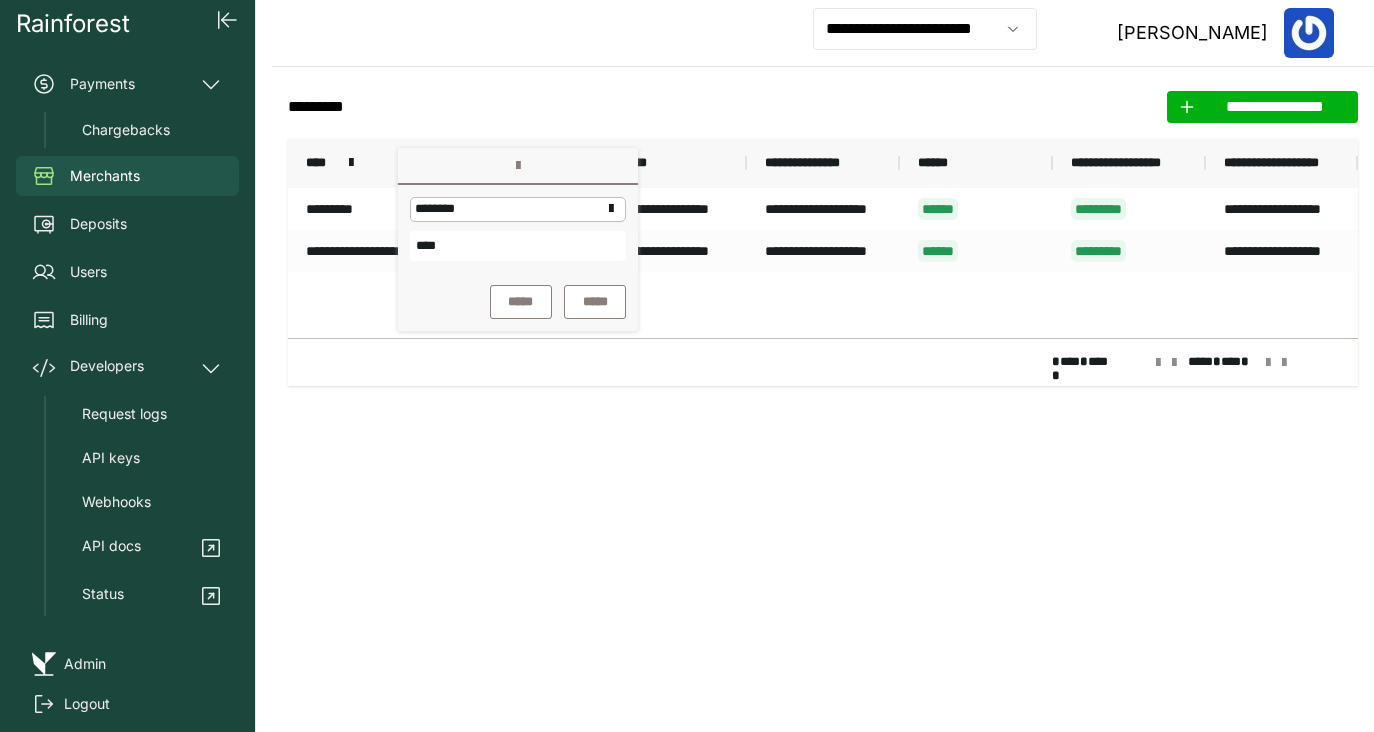 click on "**********" 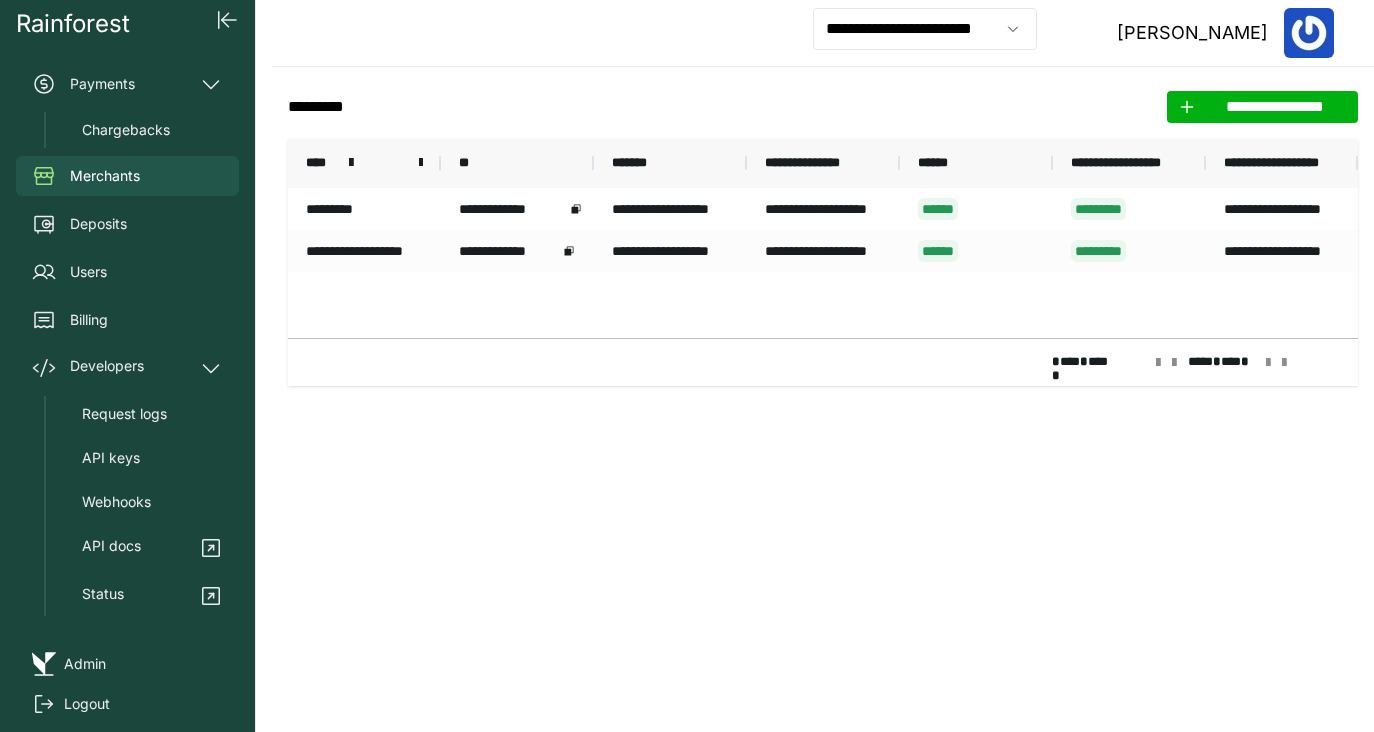drag, startPoint x: 437, startPoint y: 160, endPoint x: 525, endPoint y: 178, distance: 89.822044 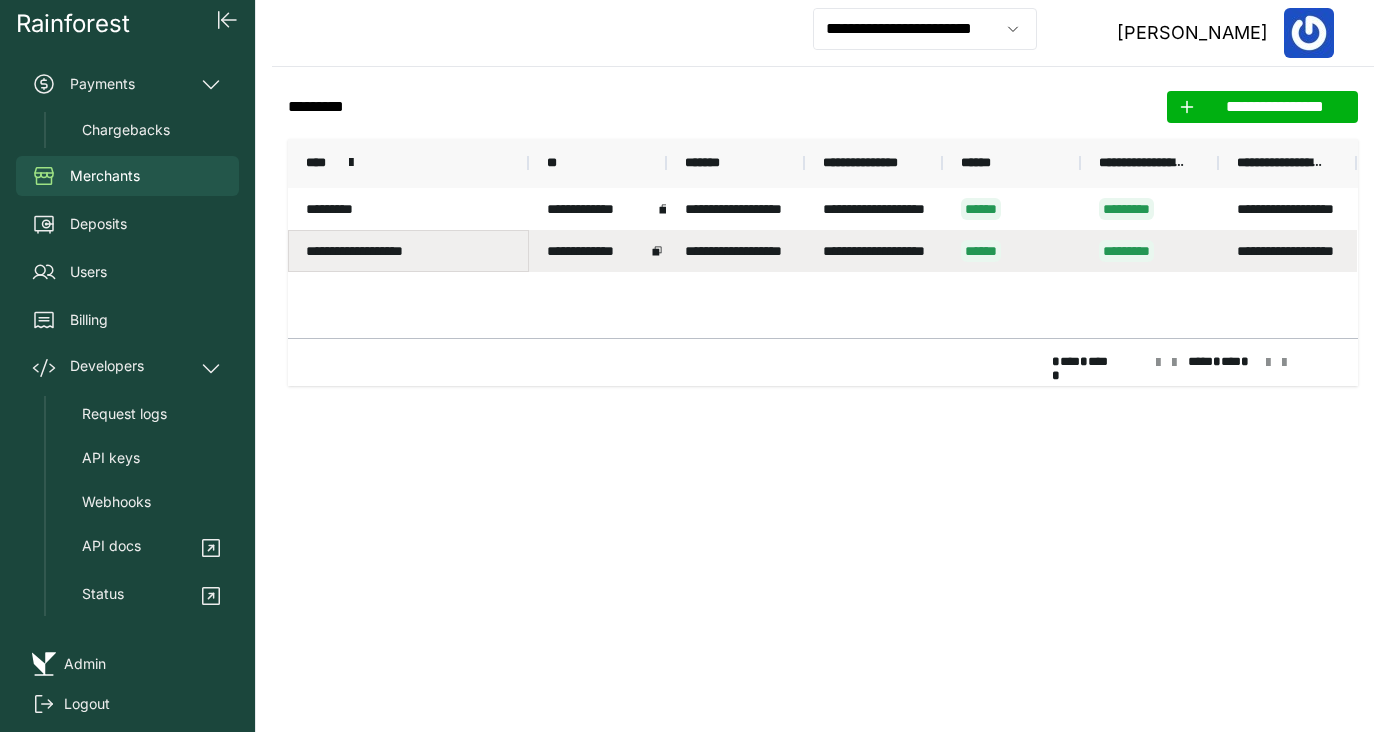 click on "**********" at bounding box center [408, 251] 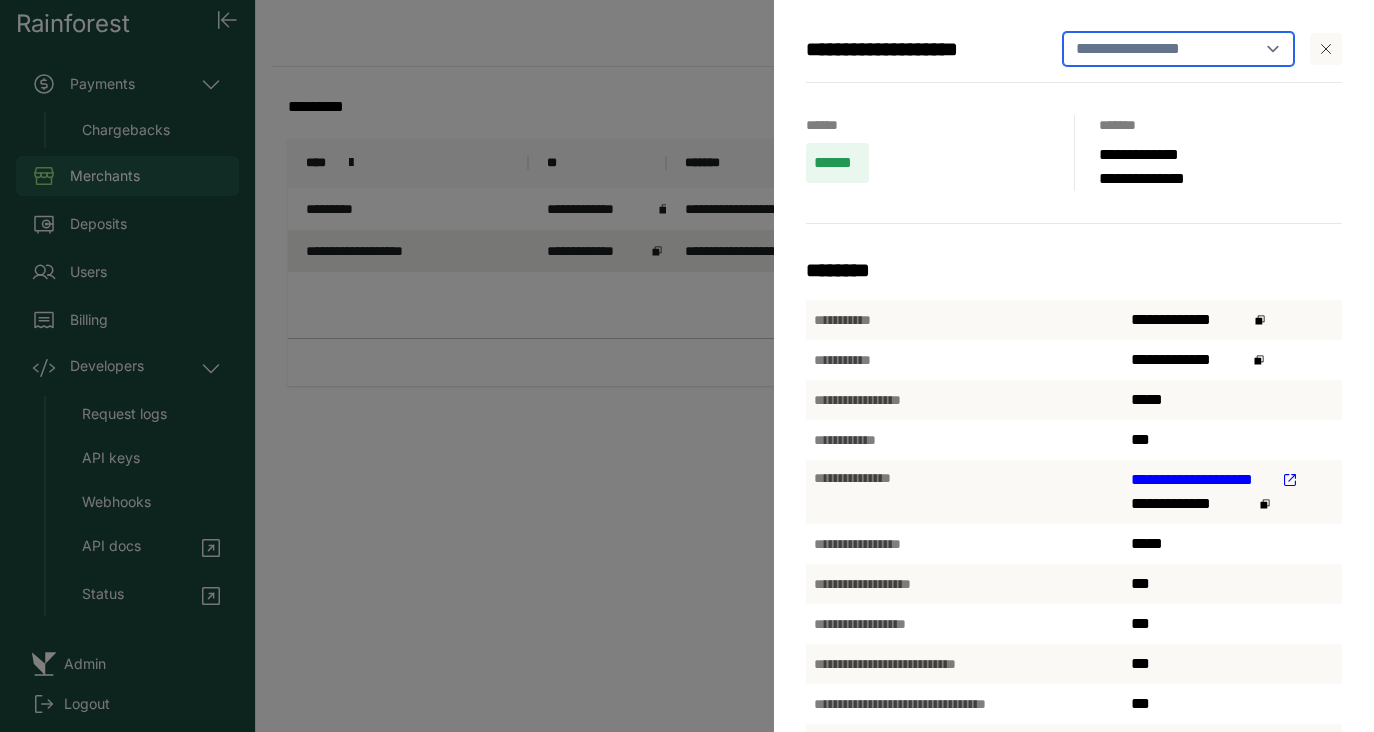 click on "**********" at bounding box center [1179, 49] 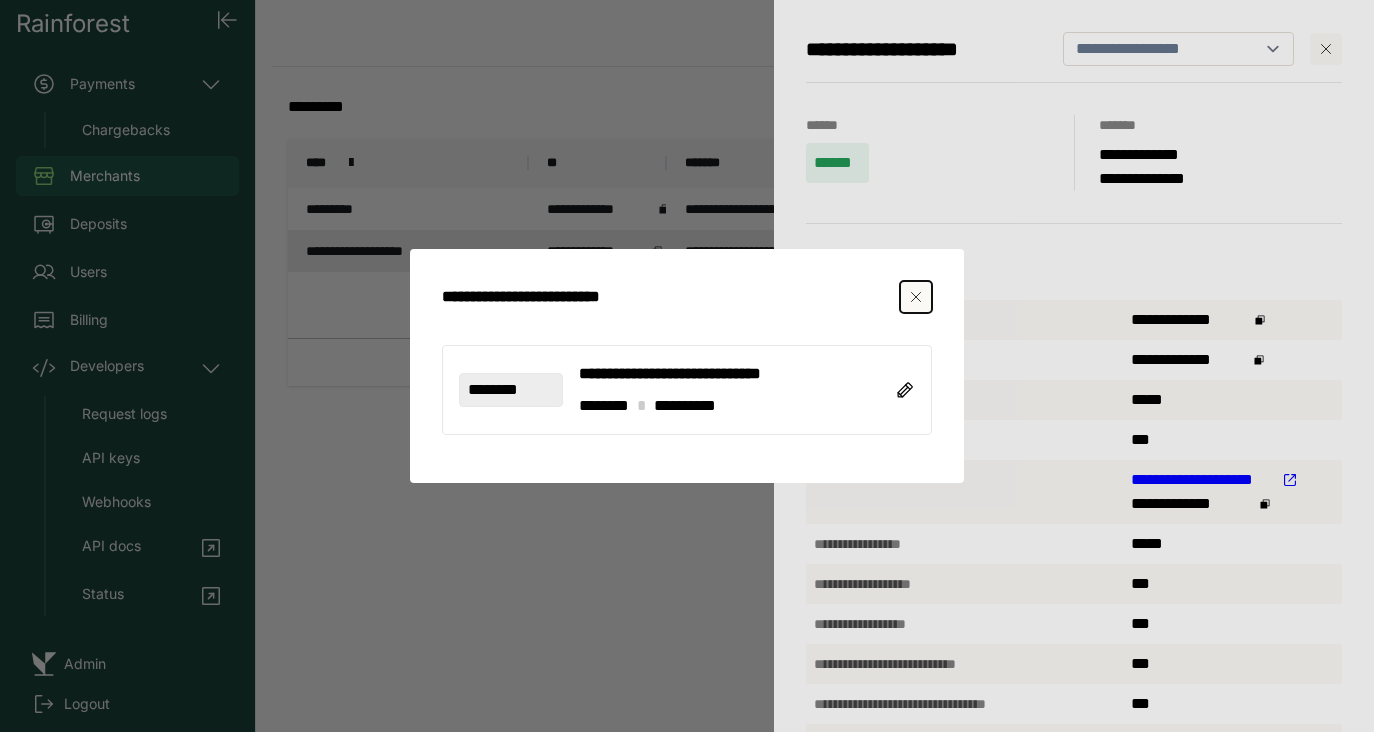 click on "******* * *********" at bounding box center (729, 406) 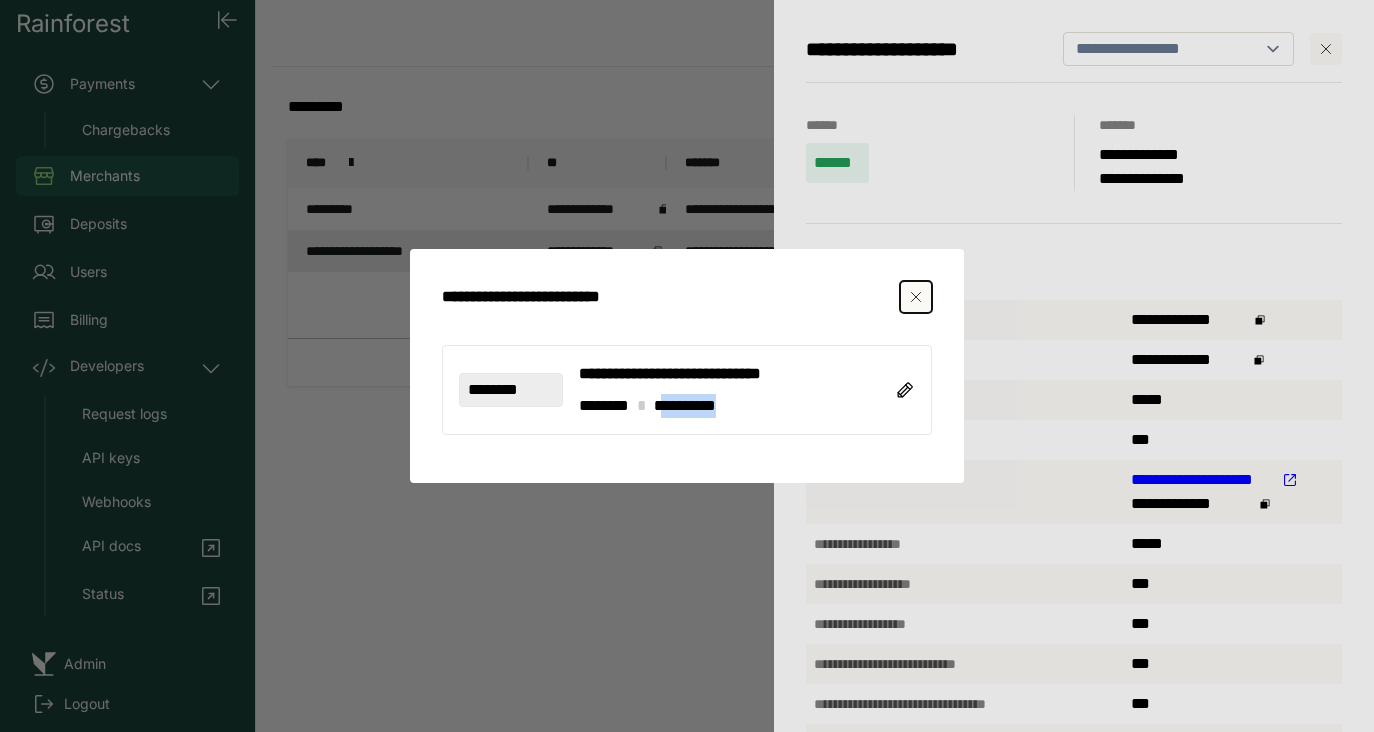click on "******* * *********" at bounding box center (729, 406) 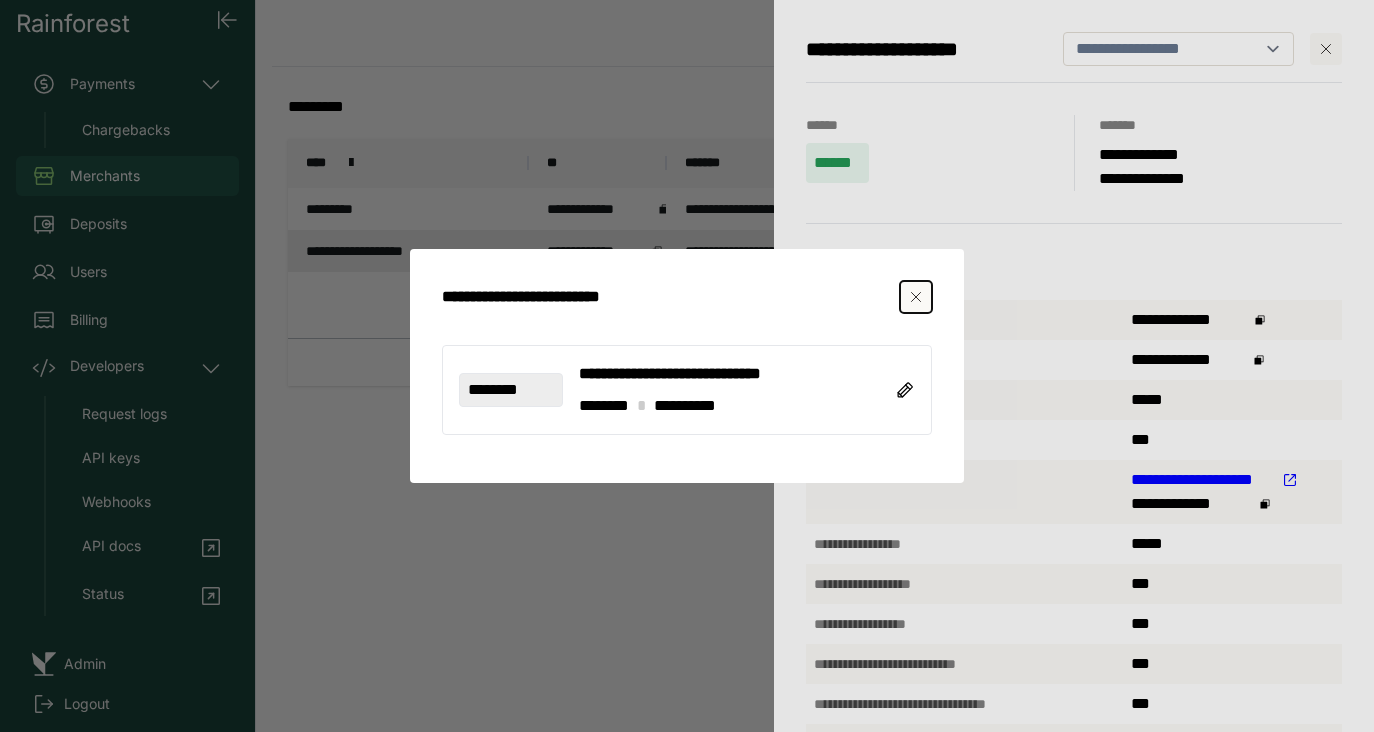 click 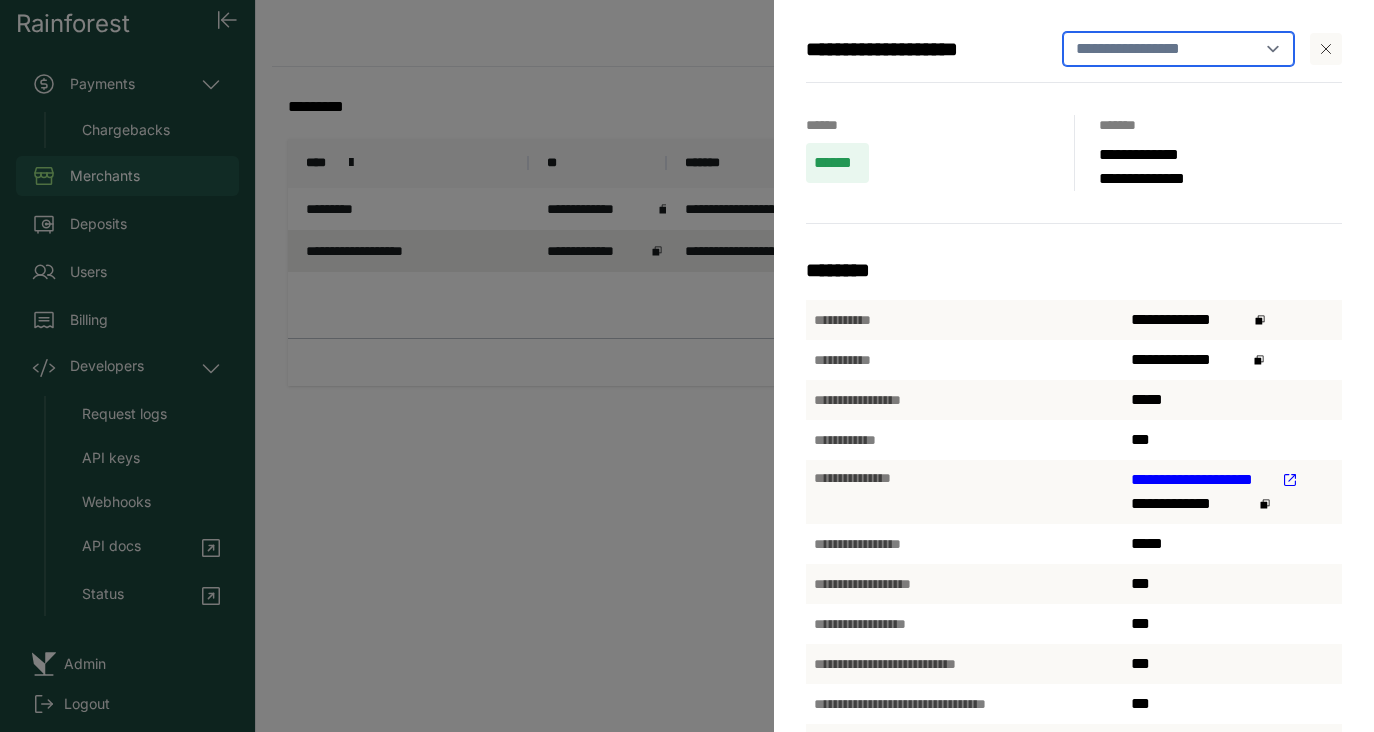 click on "**********" at bounding box center (1179, 49) 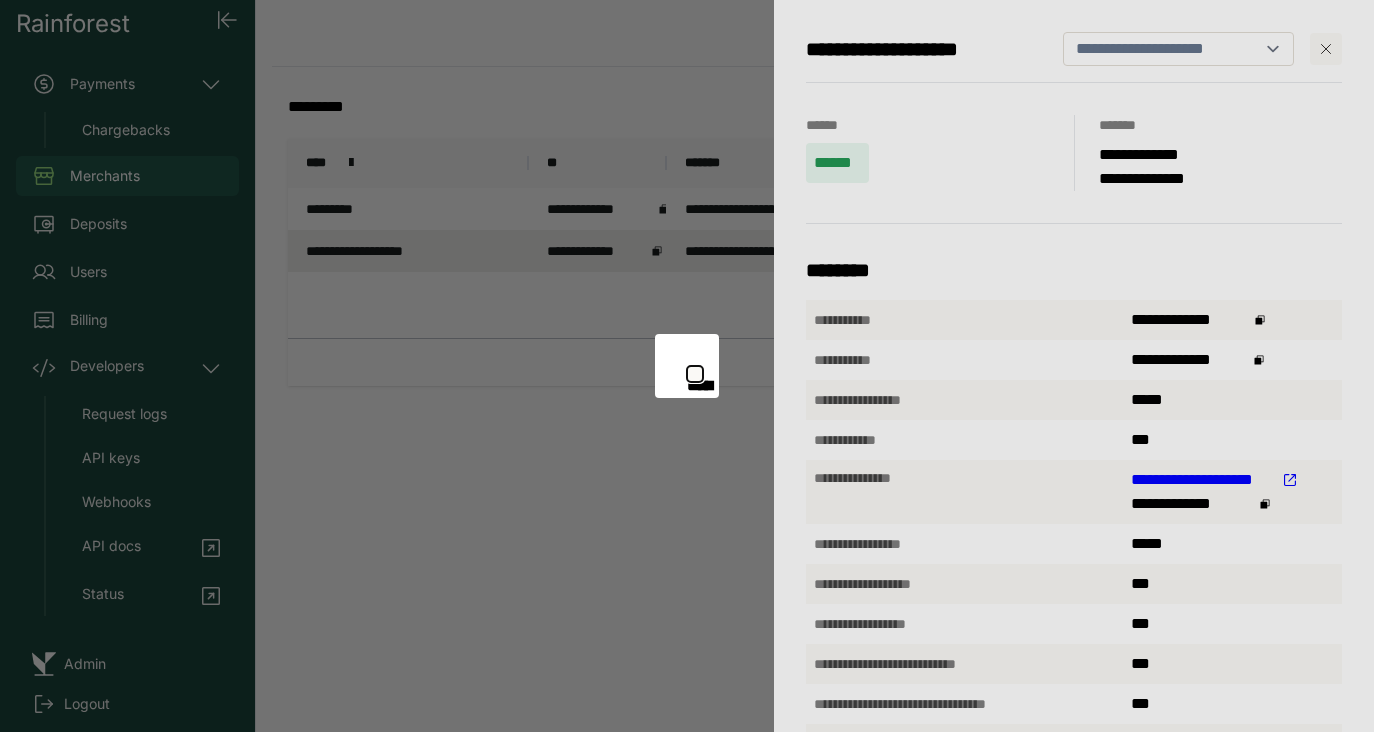 select 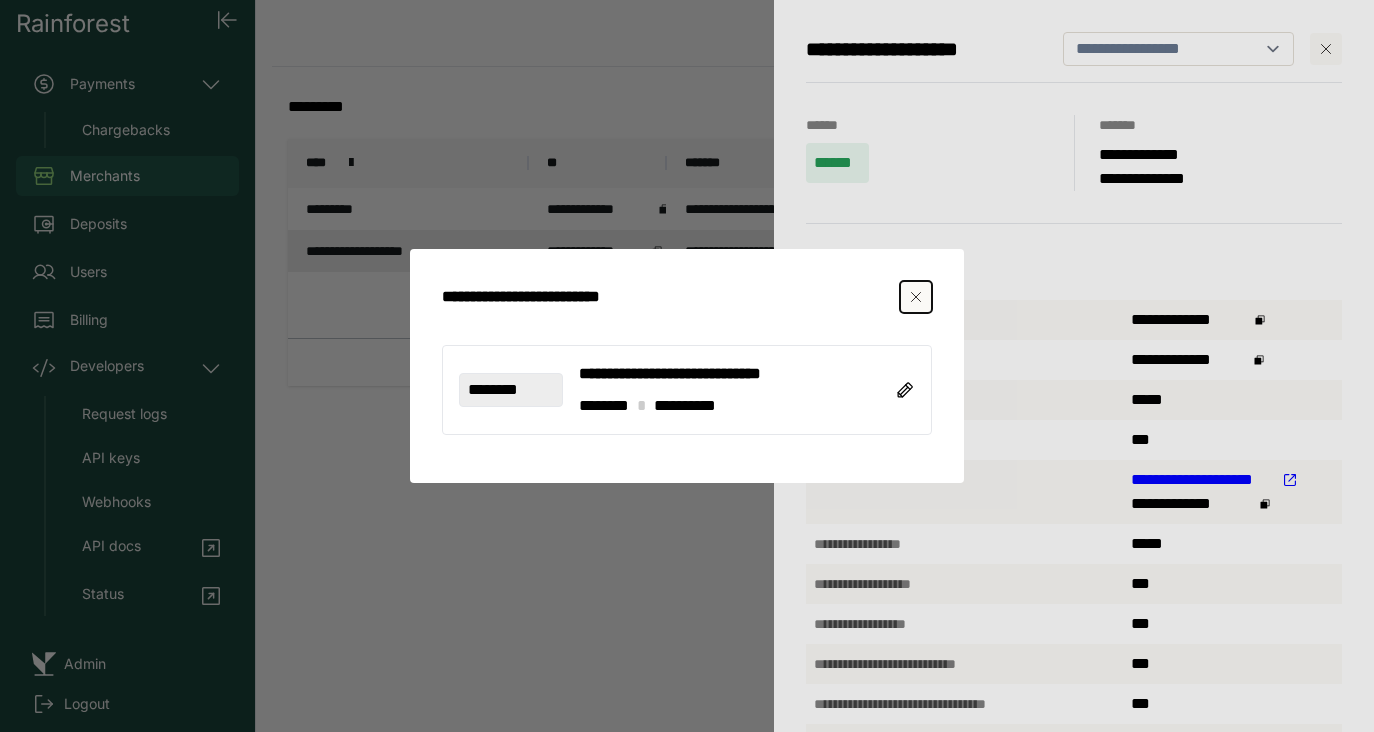 click 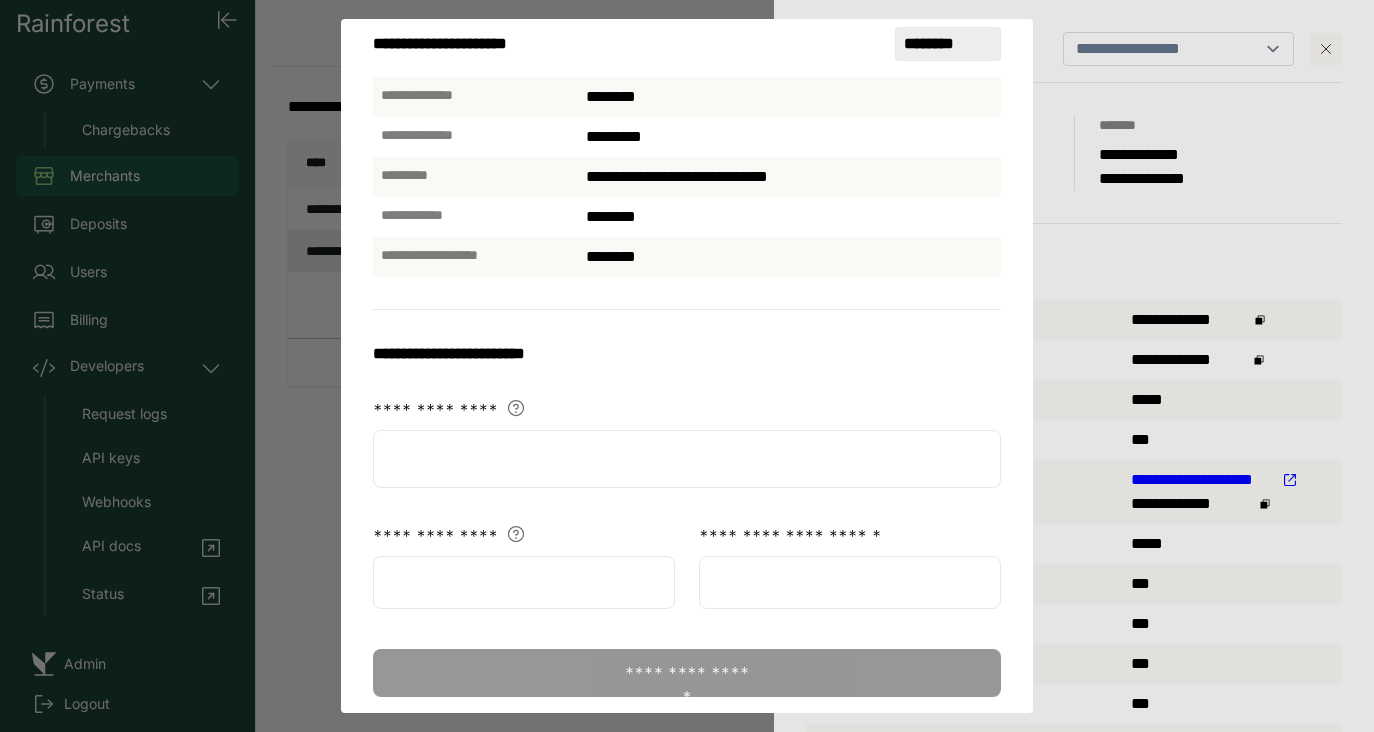 scroll, scrollTop: 114, scrollLeft: 0, axis: vertical 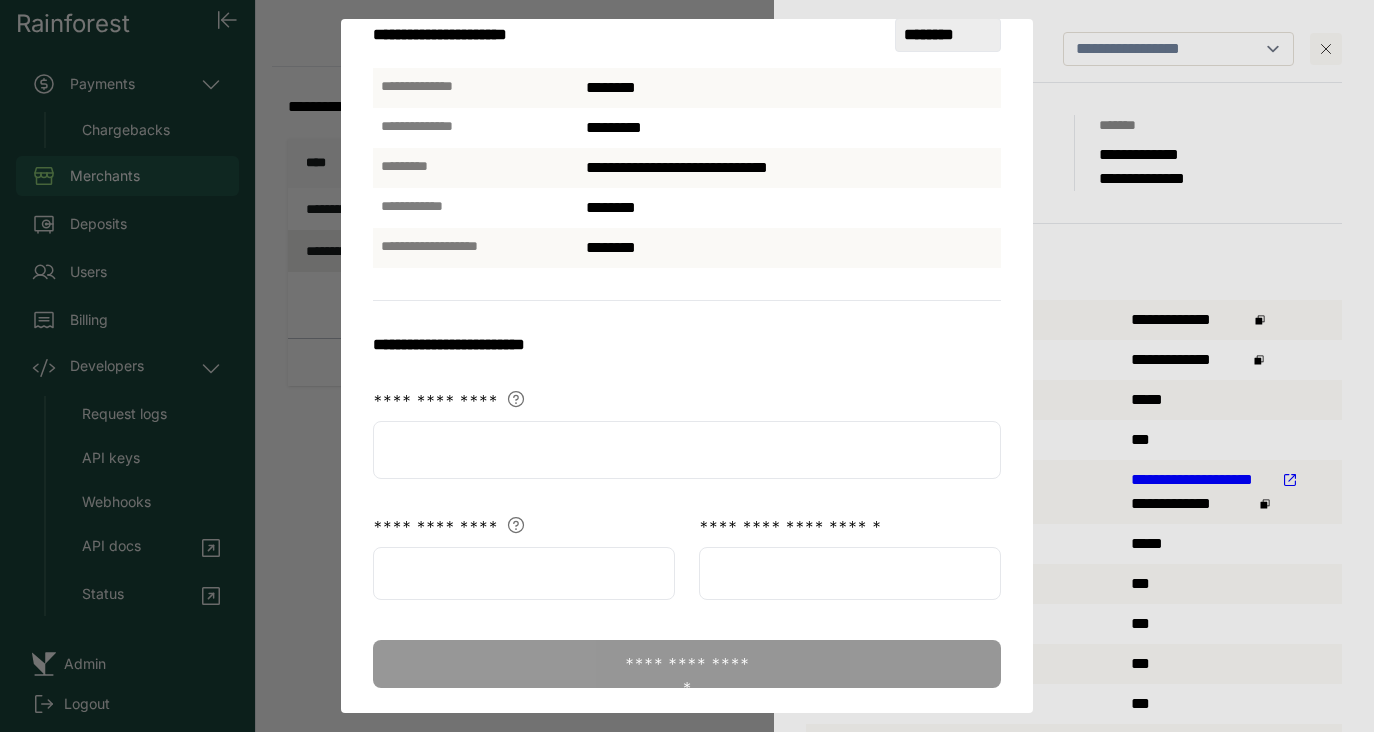 click on "*********" at bounding box center [789, 128] 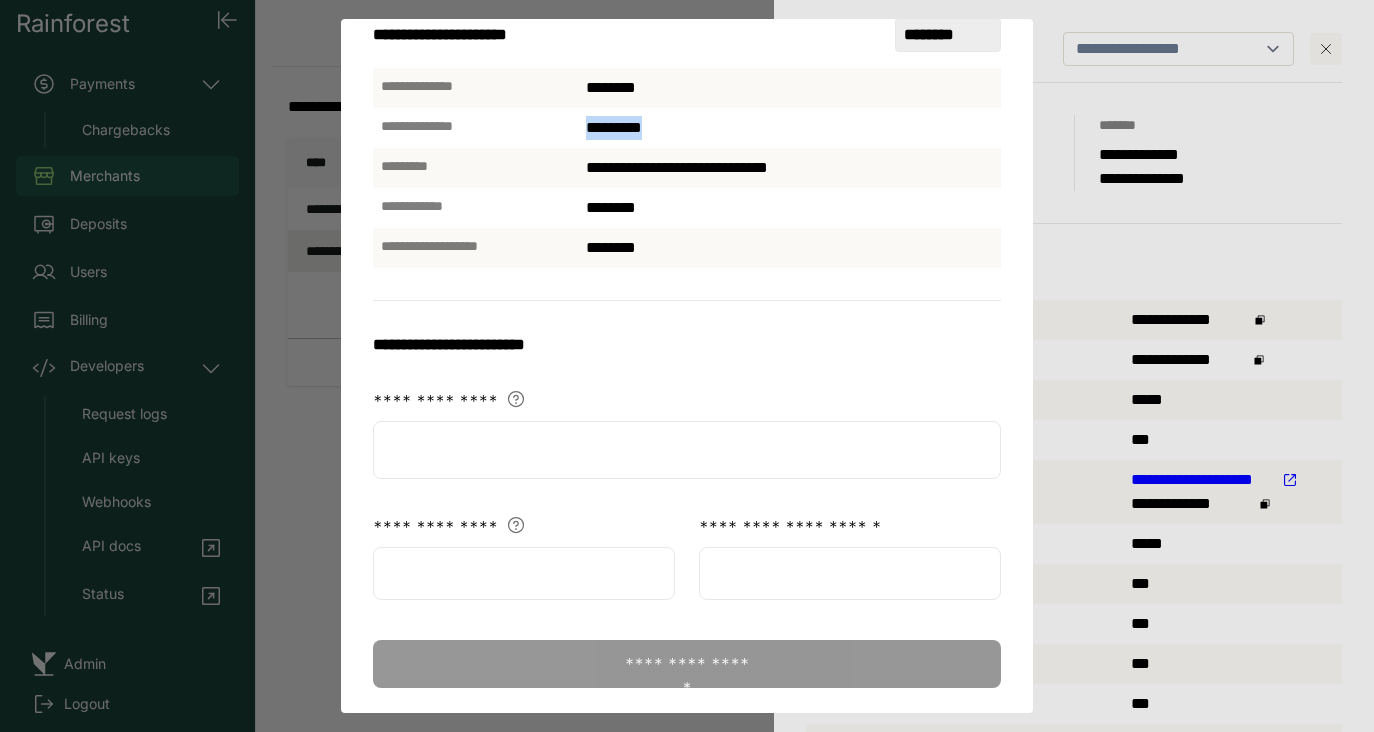 click on "*********" at bounding box center [789, 128] 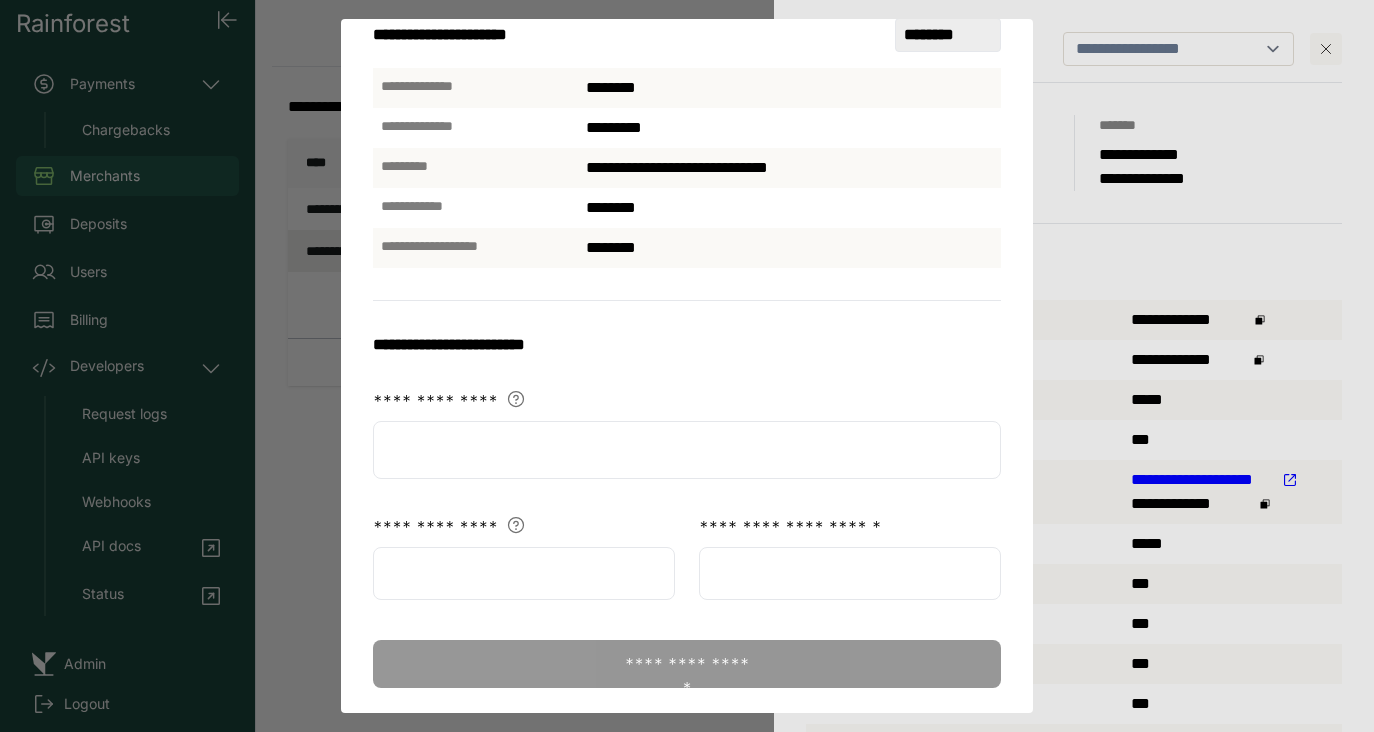 click at bounding box center [687, 450] 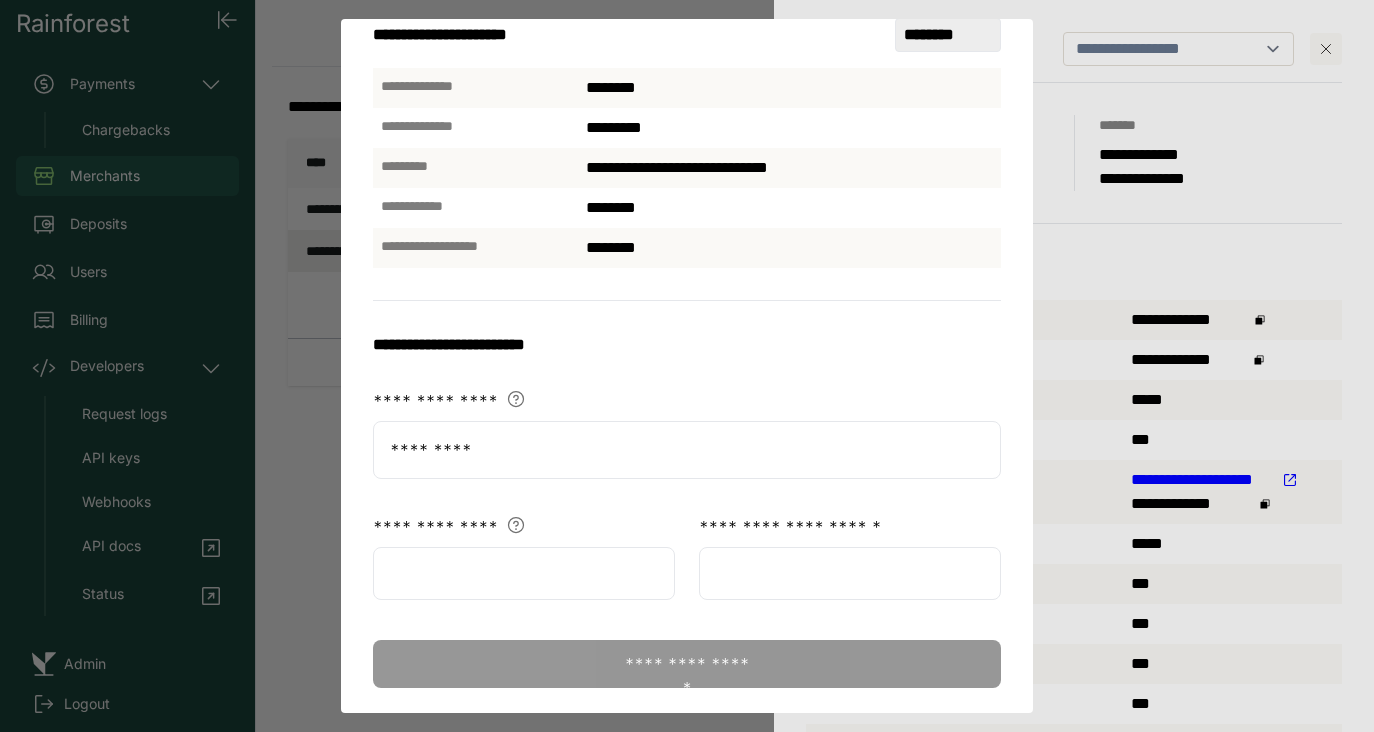type on "*********" 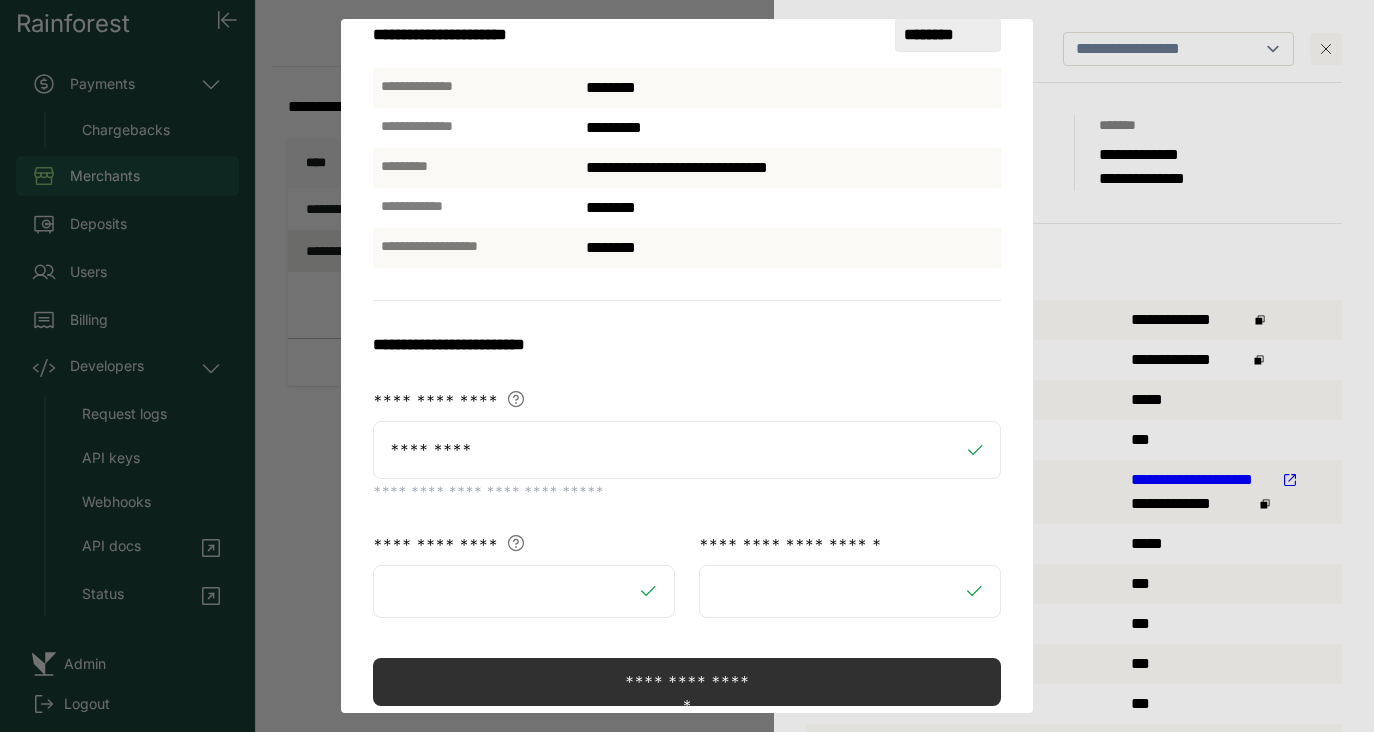 click on "**********" at bounding box center (687, 559) 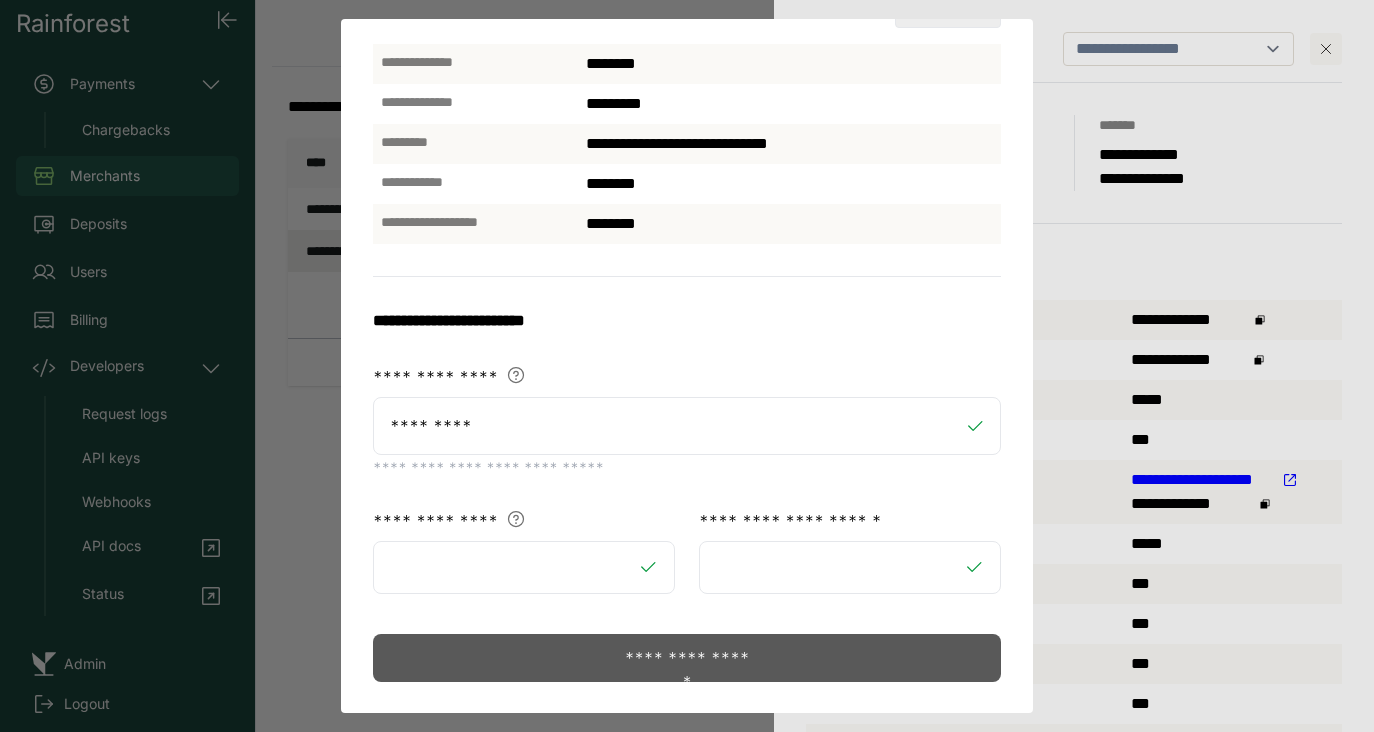 click on "**********" at bounding box center (686, 658) 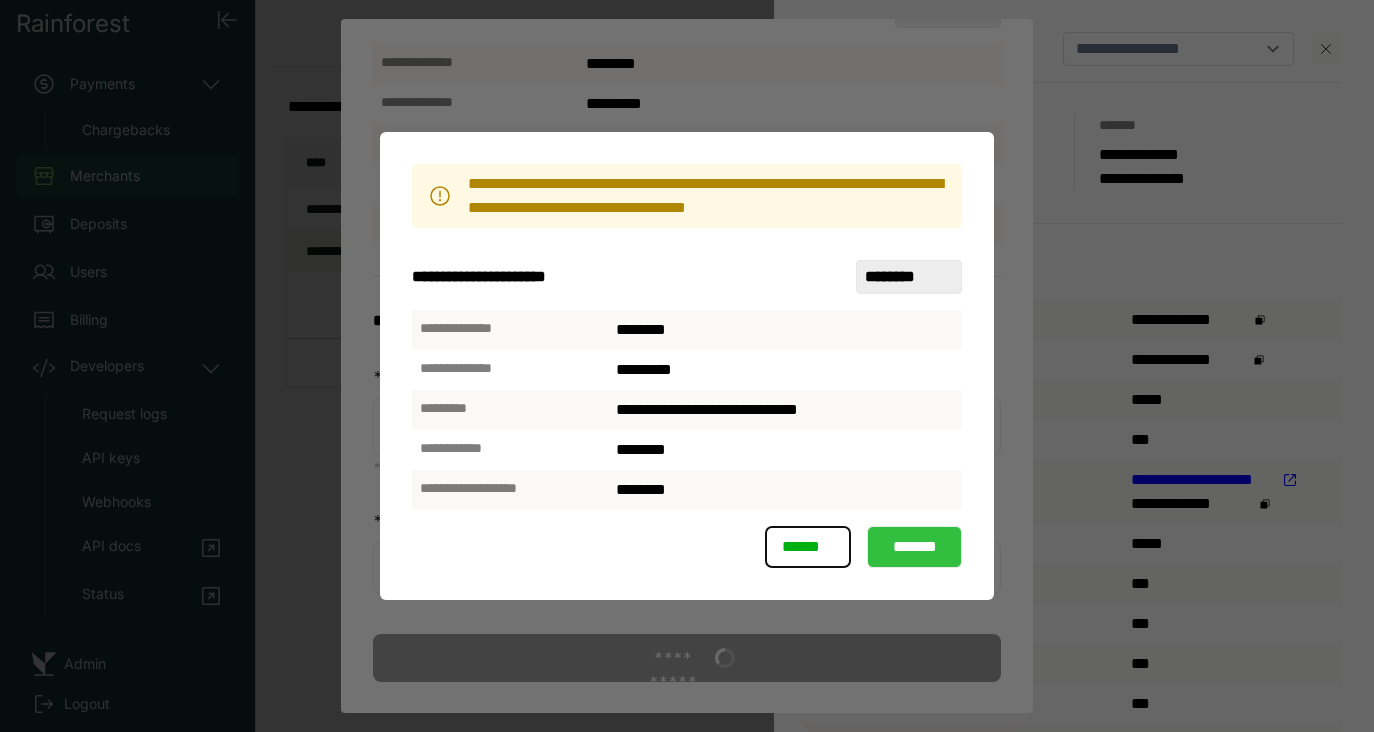 click on "*******" at bounding box center (914, 547) 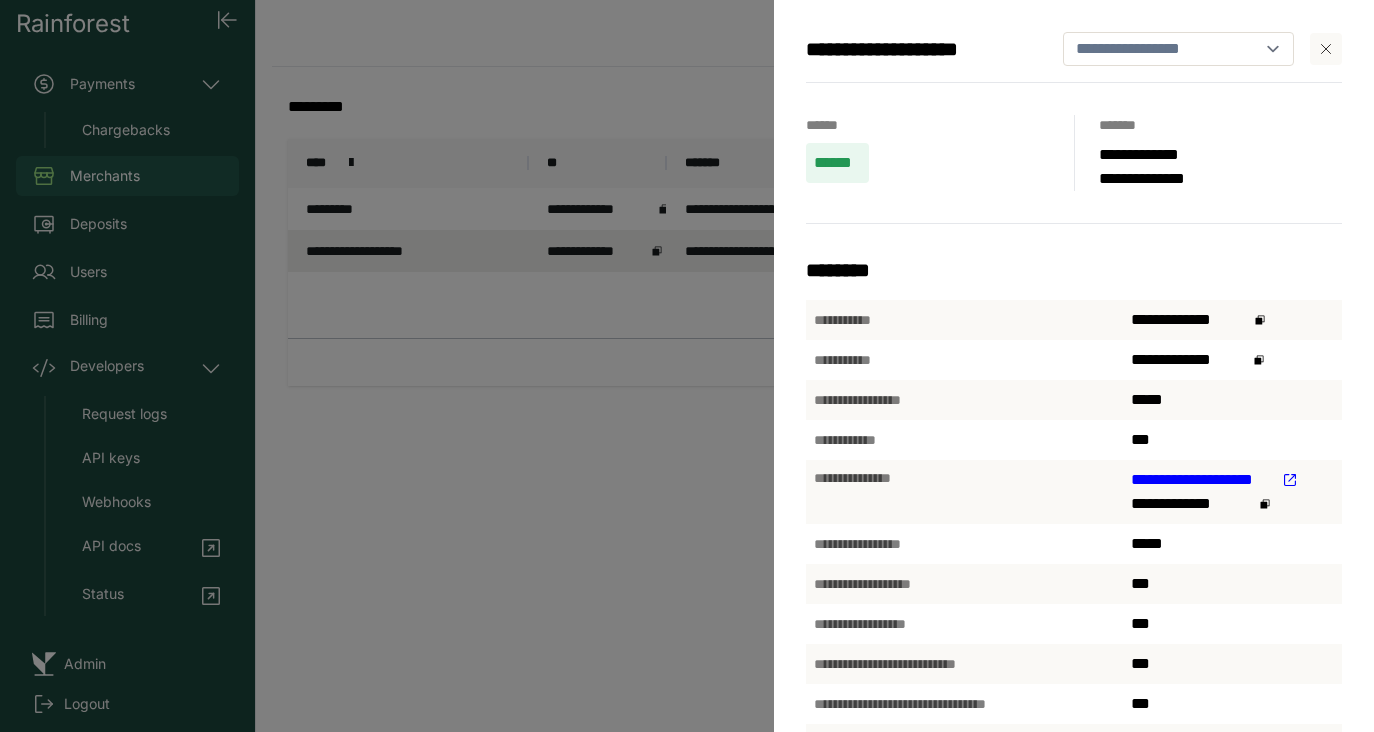 click on "**********" at bounding box center (687, 366) 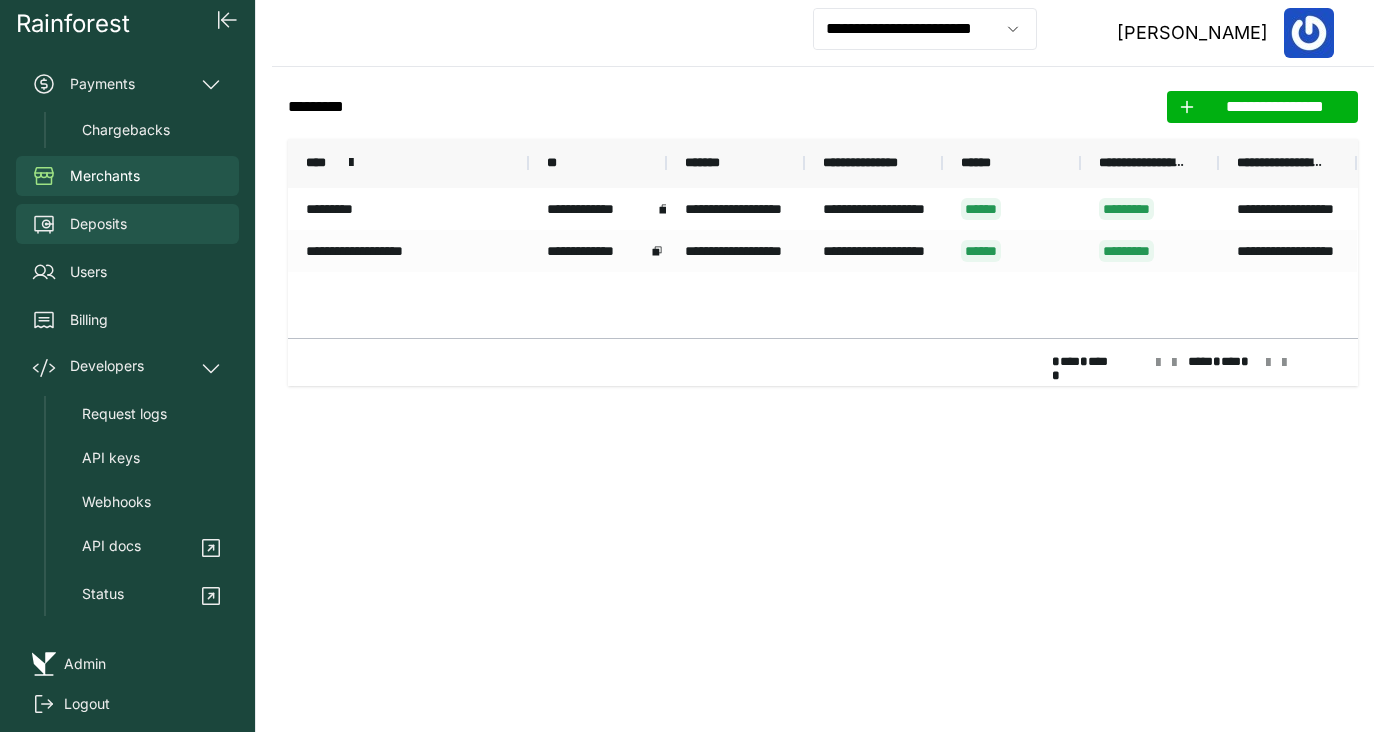click on "Deposits" at bounding box center [98, 224] 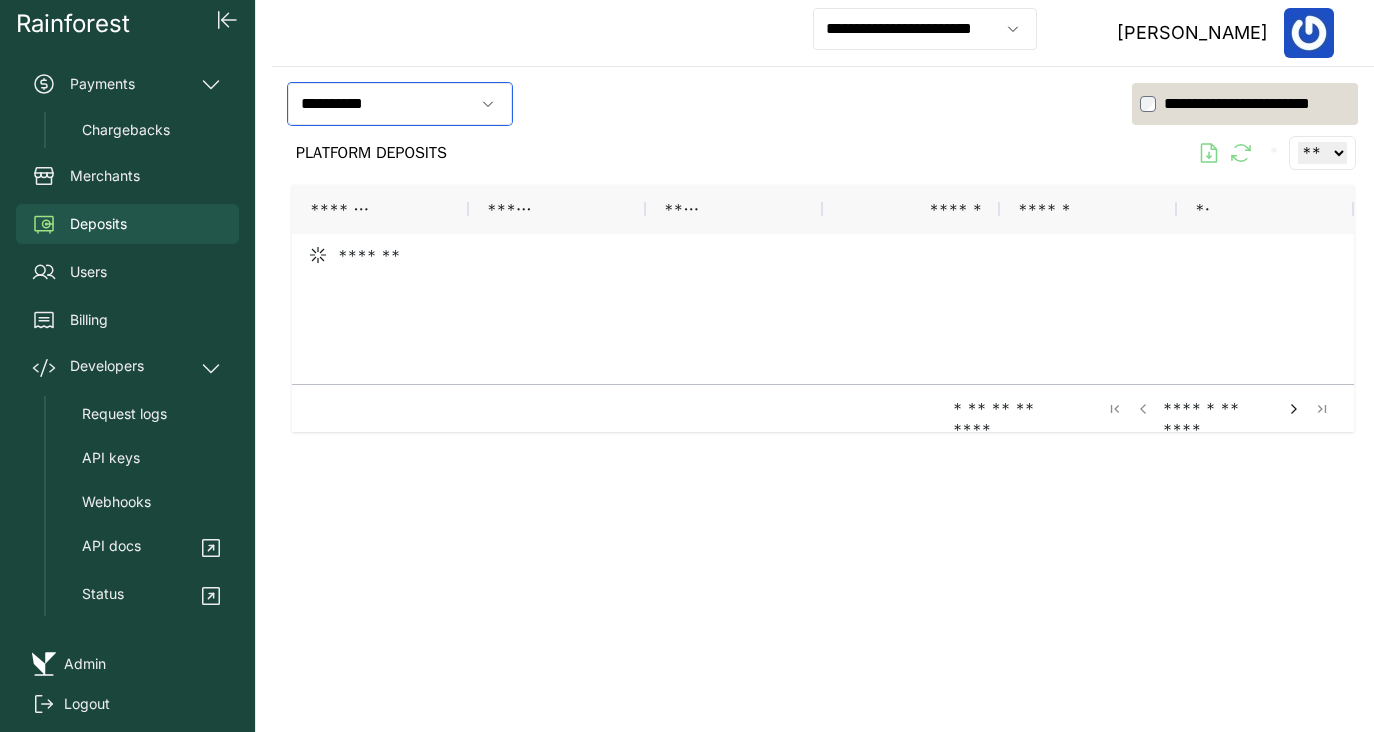 click on "**********" at bounding box center [381, 104] 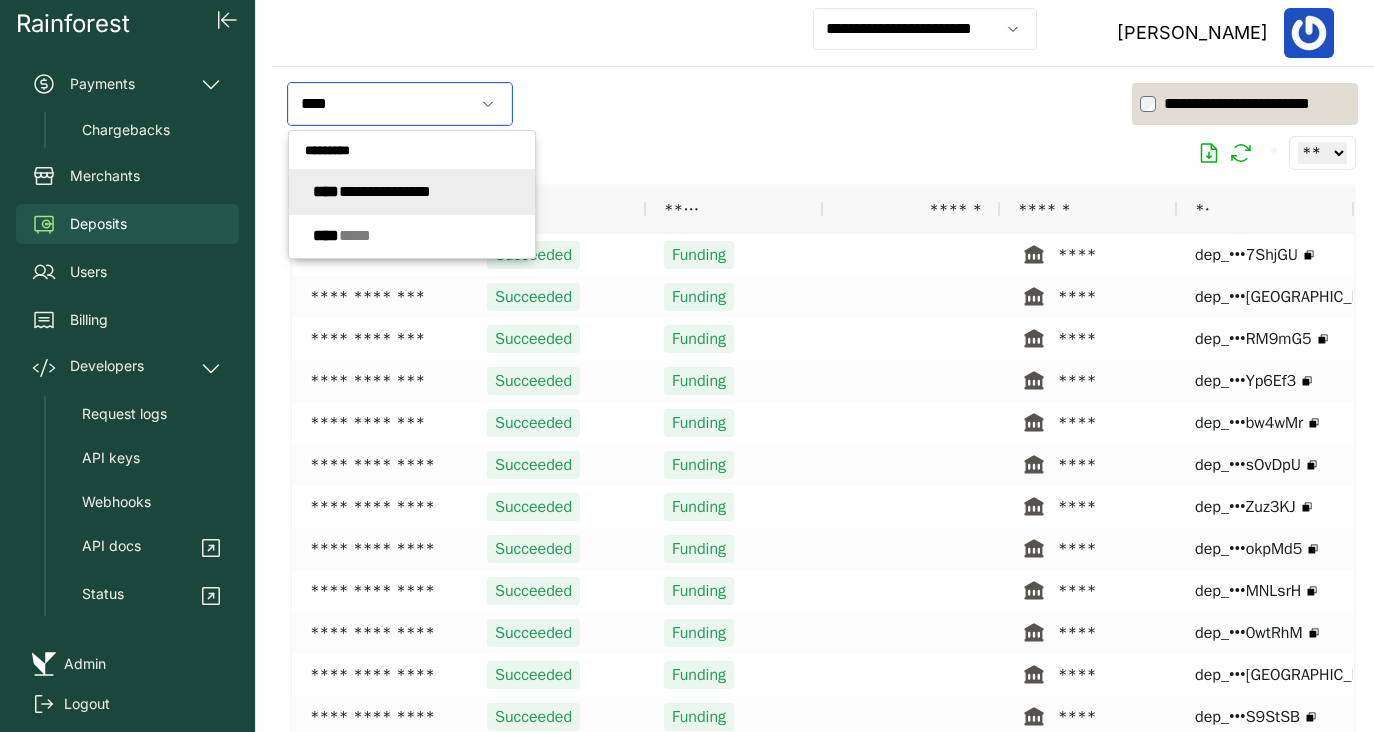 click on "**********" at bounding box center [372, 191] 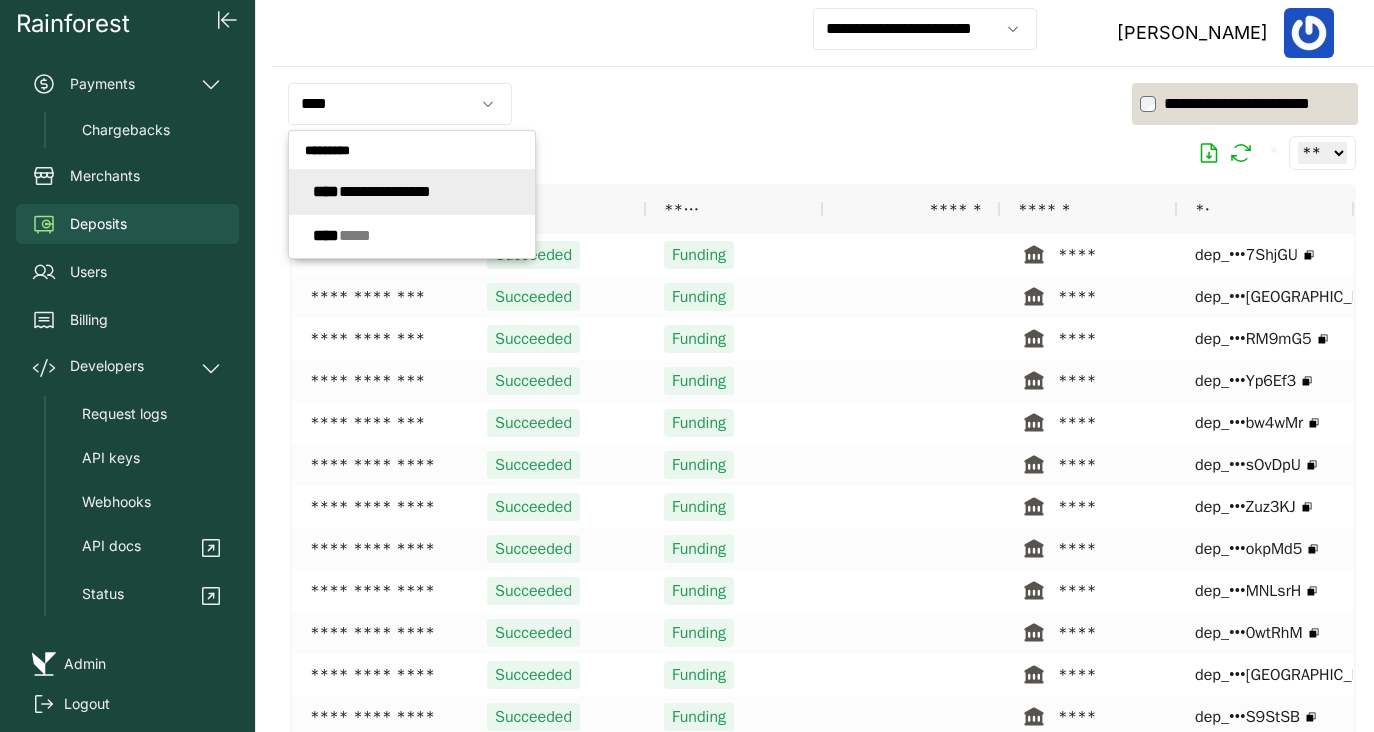 type on "**********" 